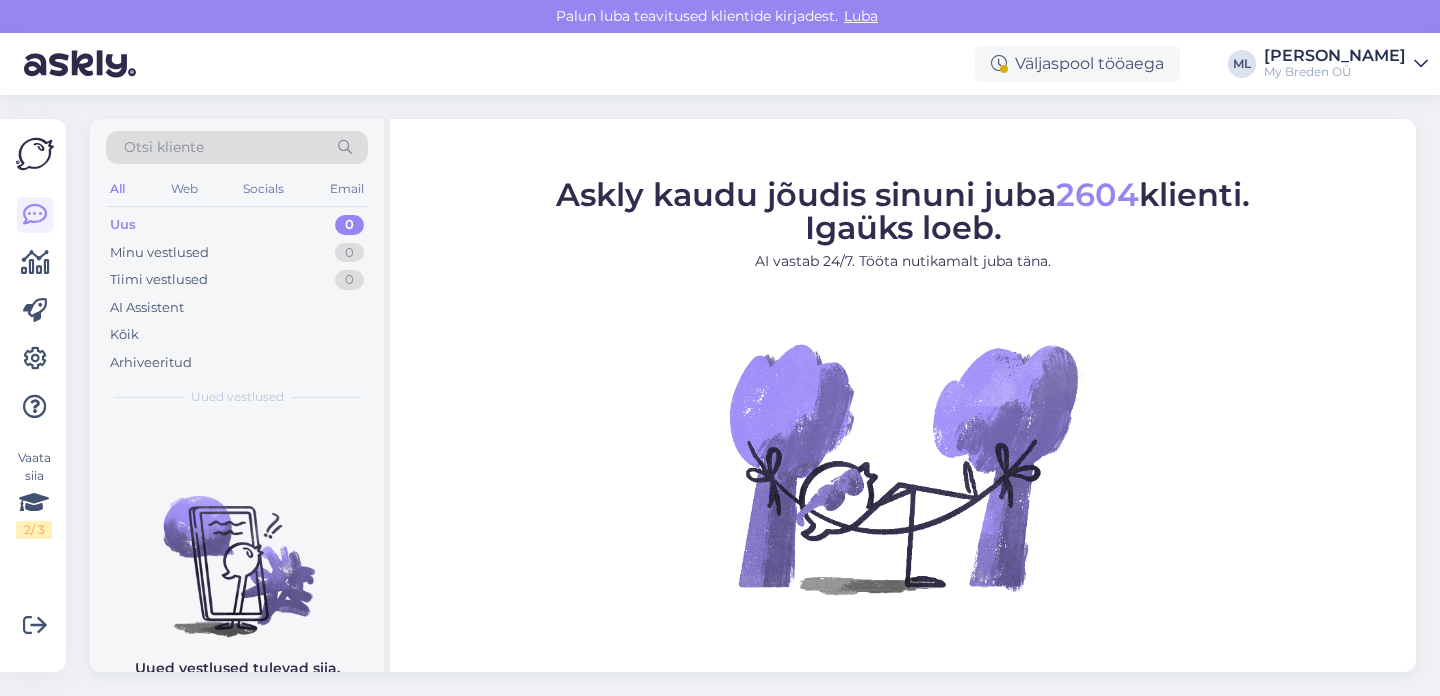 scroll, scrollTop: 0, scrollLeft: 0, axis: both 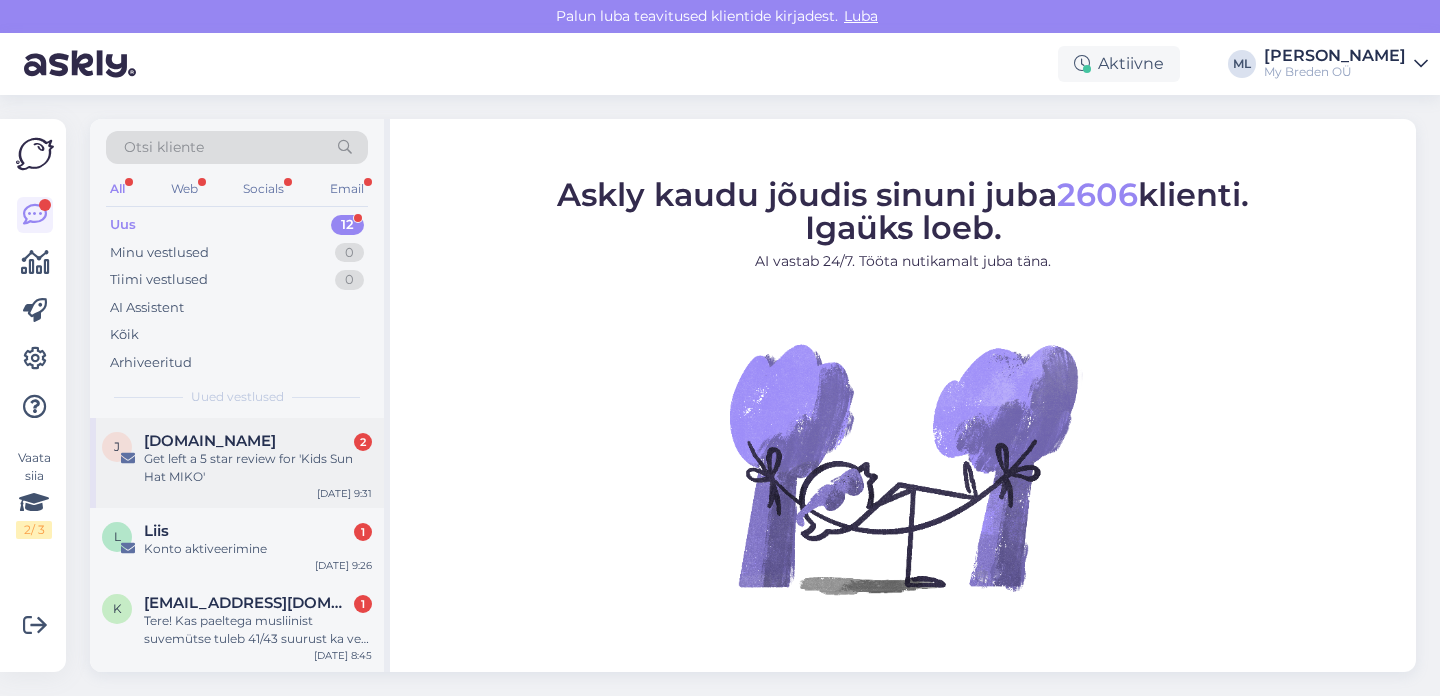 click on "Get left a 5 star review for 'Kids Sun Hat MIKO'" at bounding box center [258, 468] 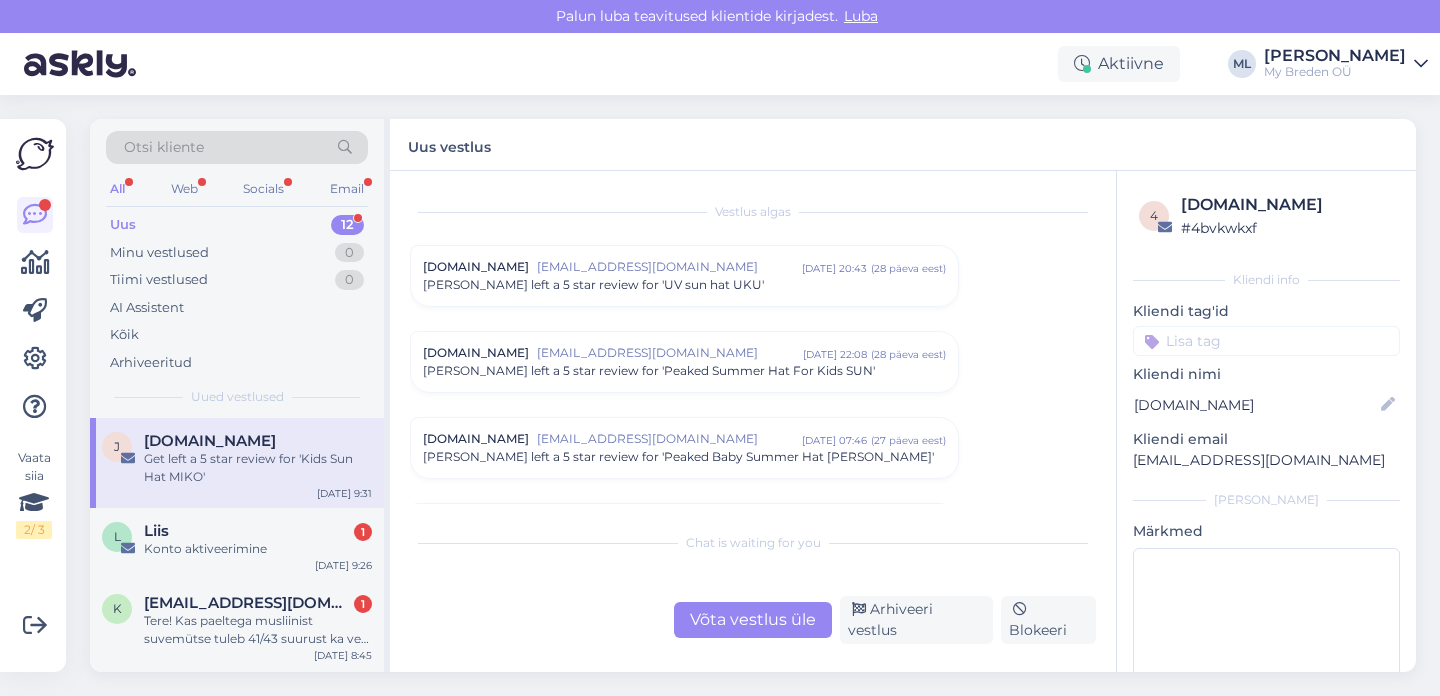 scroll, scrollTop: 8387, scrollLeft: 0, axis: vertical 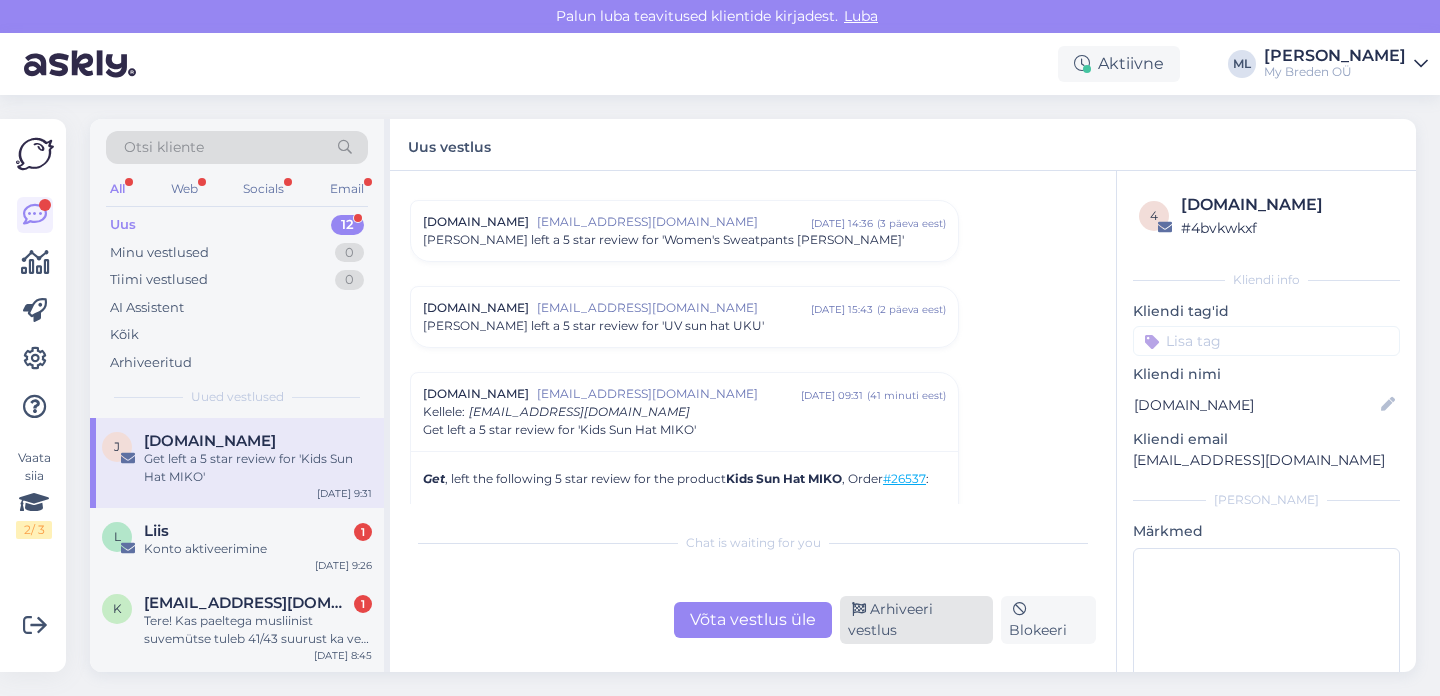 click on "Arhiveeri vestlus" at bounding box center [916, 620] 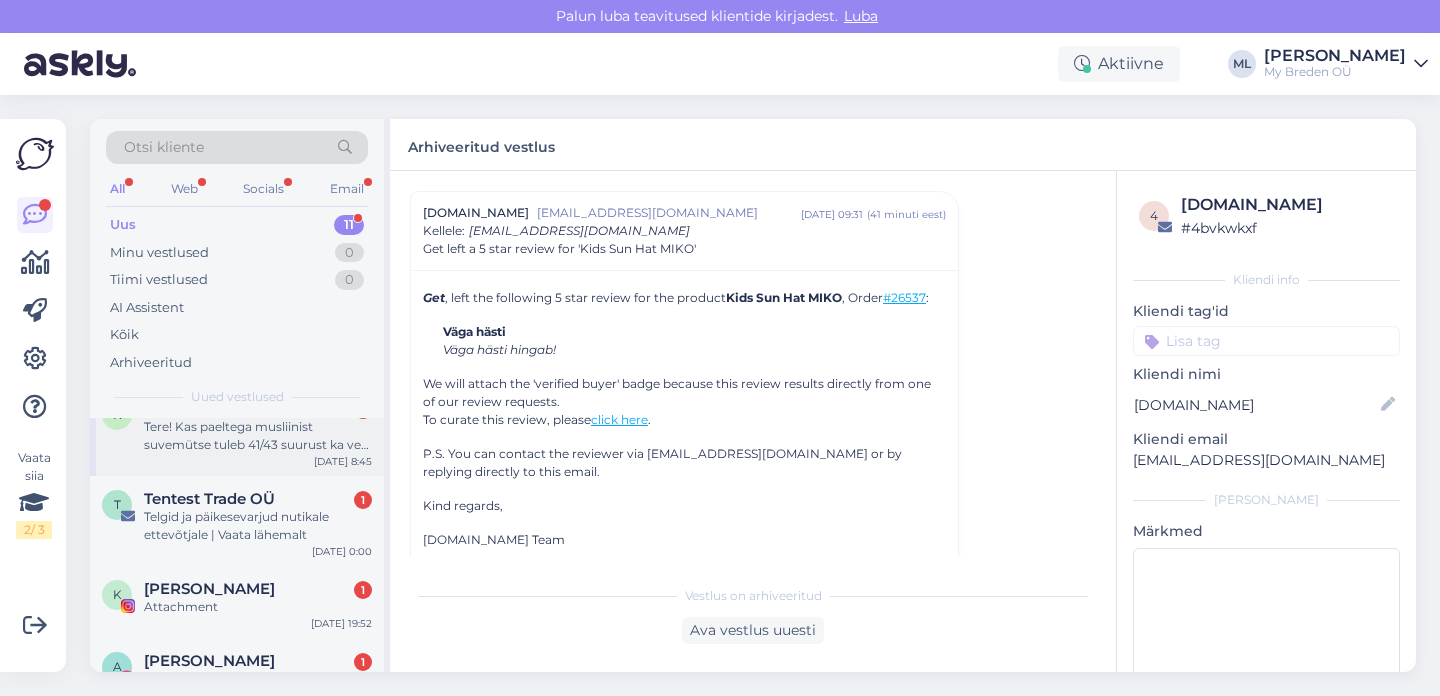 scroll, scrollTop: 103, scrollLeft: 0, axis: vertical 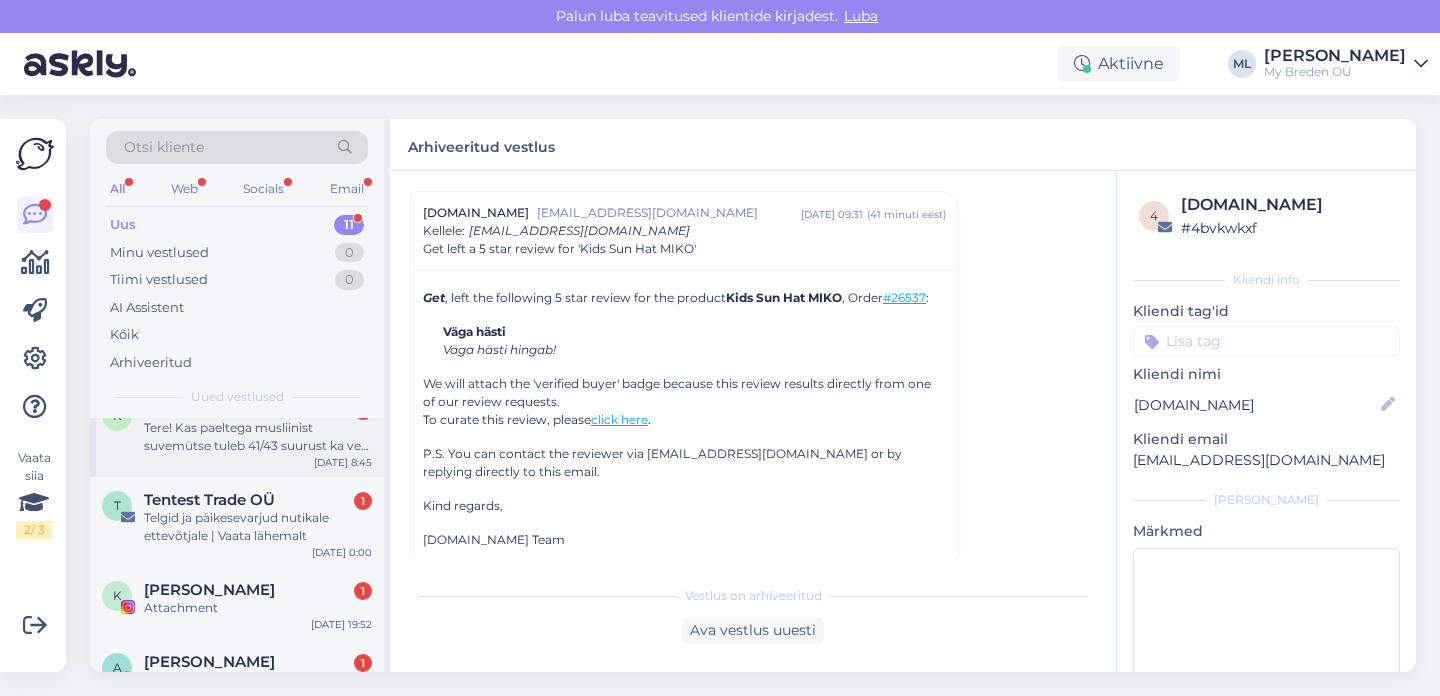 click on "Telgid ja päikesevarjud nutikale ettevõtjale | Vaata lähemalt" at bounding box center (258, 527) 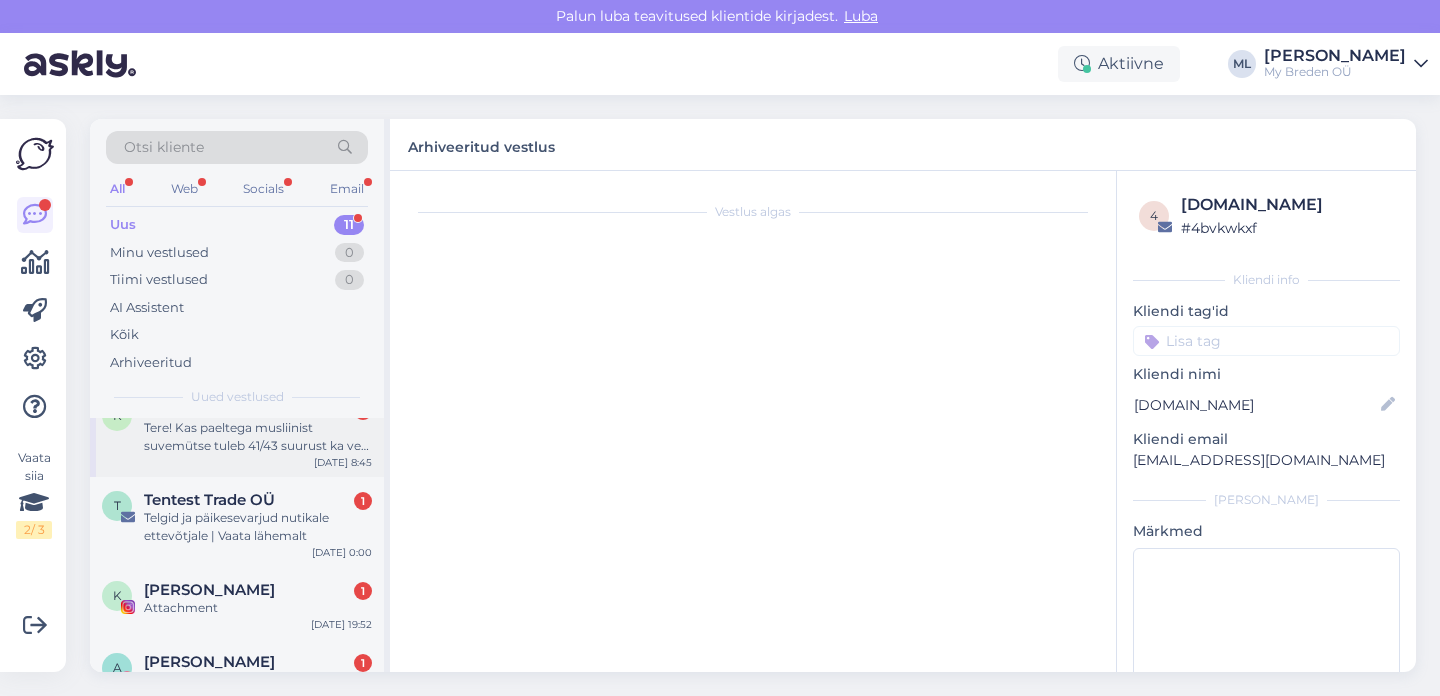 scroll, scrollTop: 0, scrollLeft: 0, axis: both 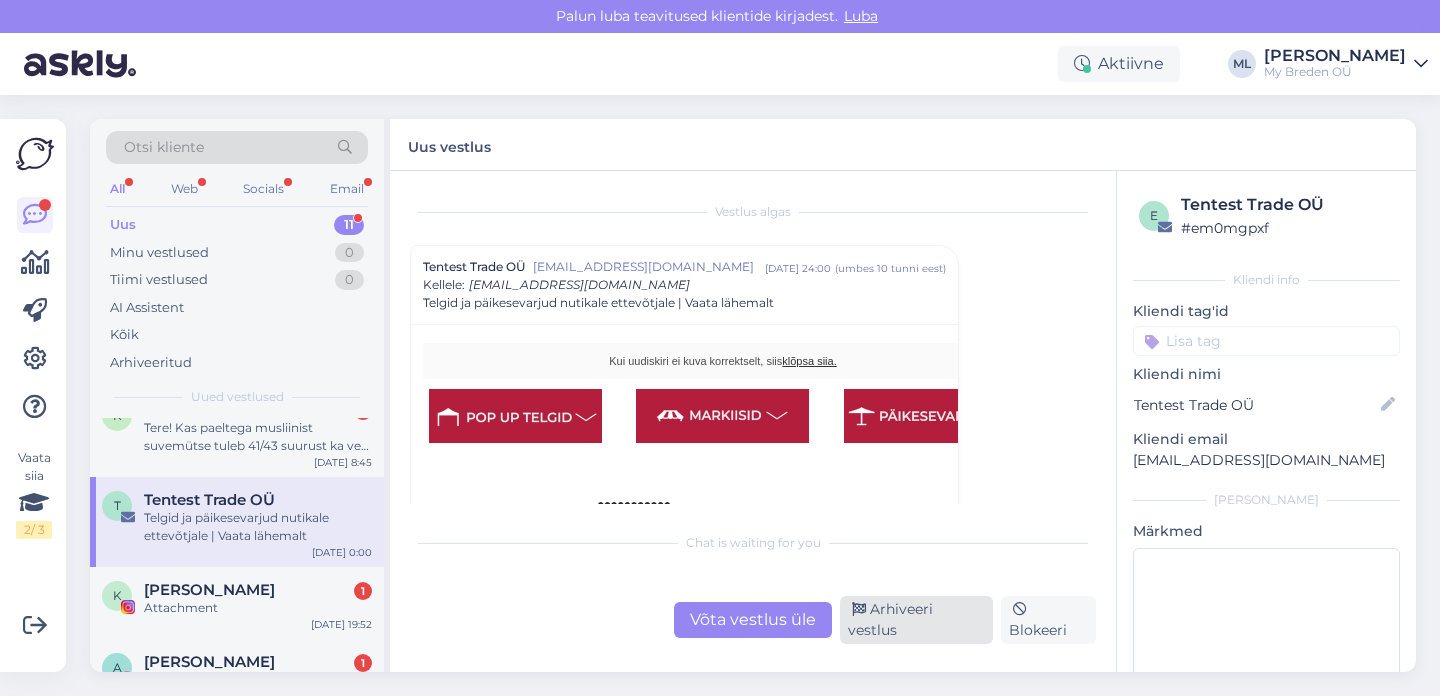 click on "Arhiveeri vestlus" at bounding box center [916, 620] 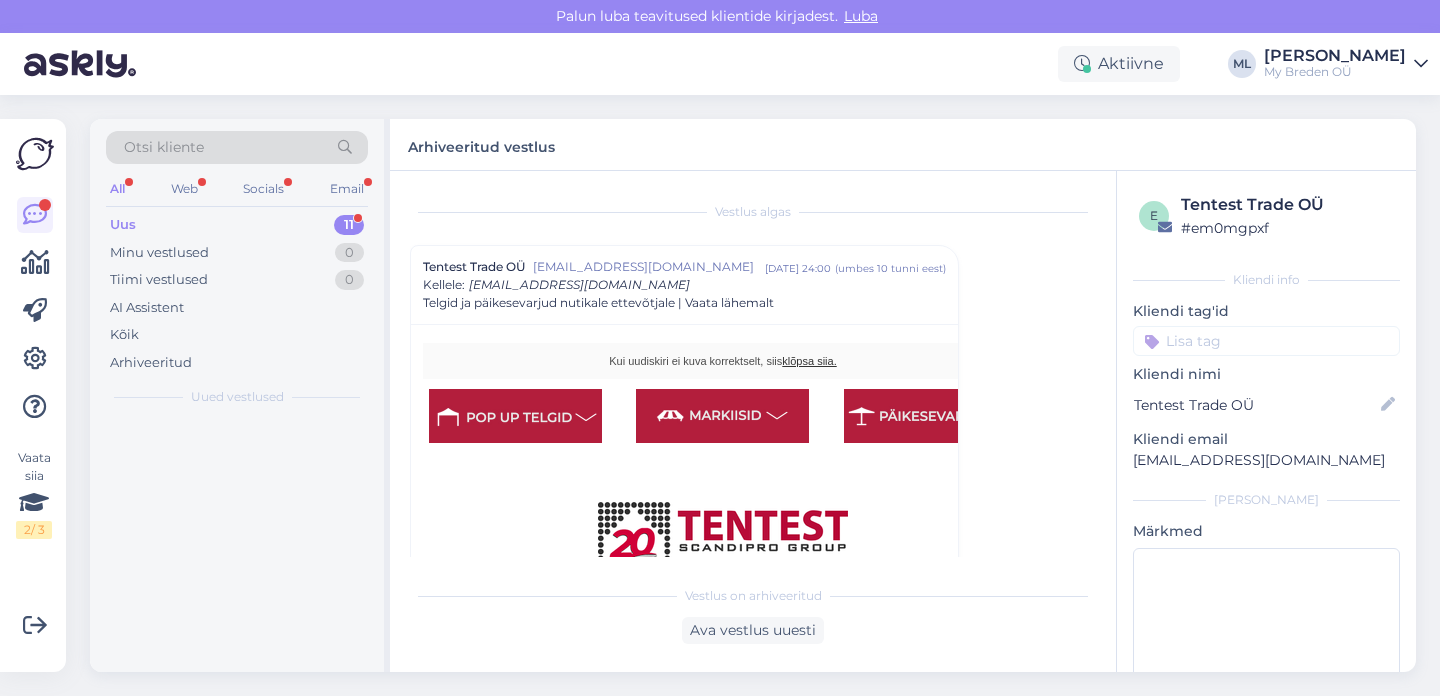 scroll, scrollTop: 54, scrollLeft: 0, axis: vertical 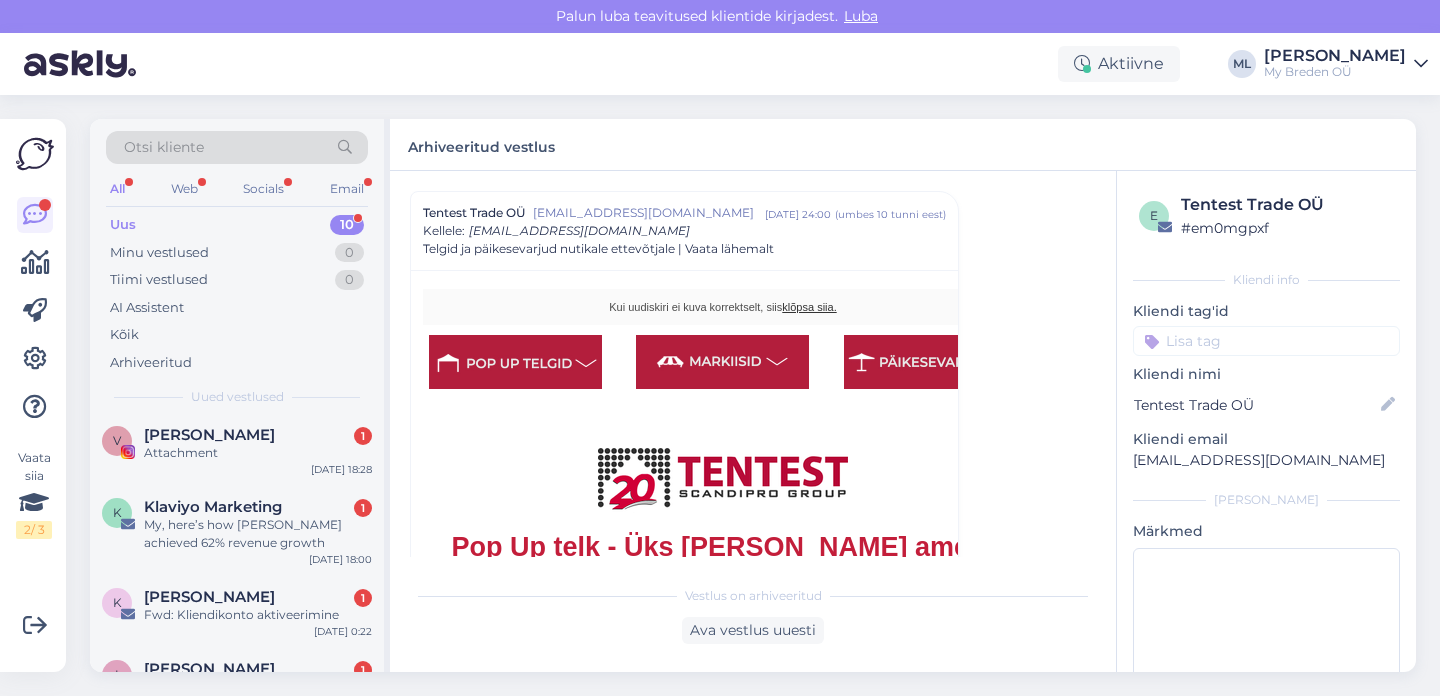 click on "My, here’s how [PERSON_NAME] achieved 62% revenue growth" at bounding box center [258, 534] 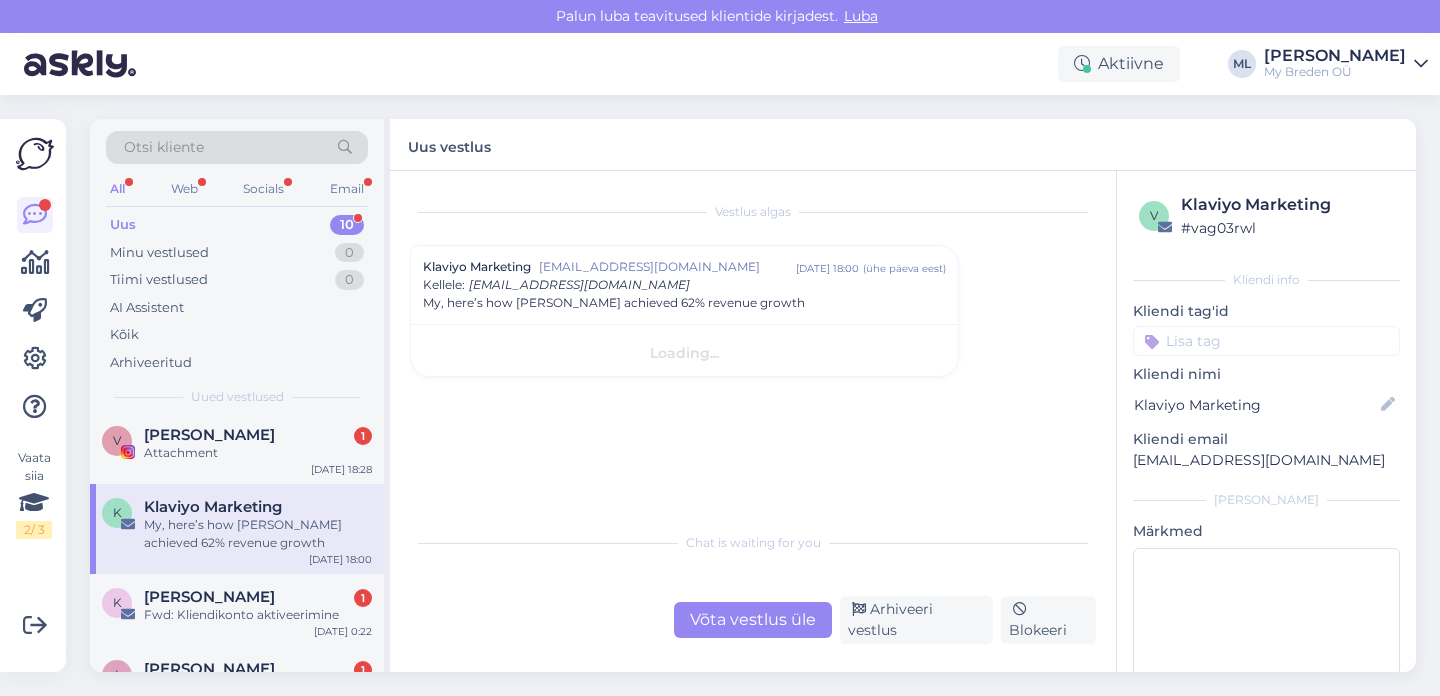 scroll, scrollTop: 0, scrollLeft: 0, axis: both 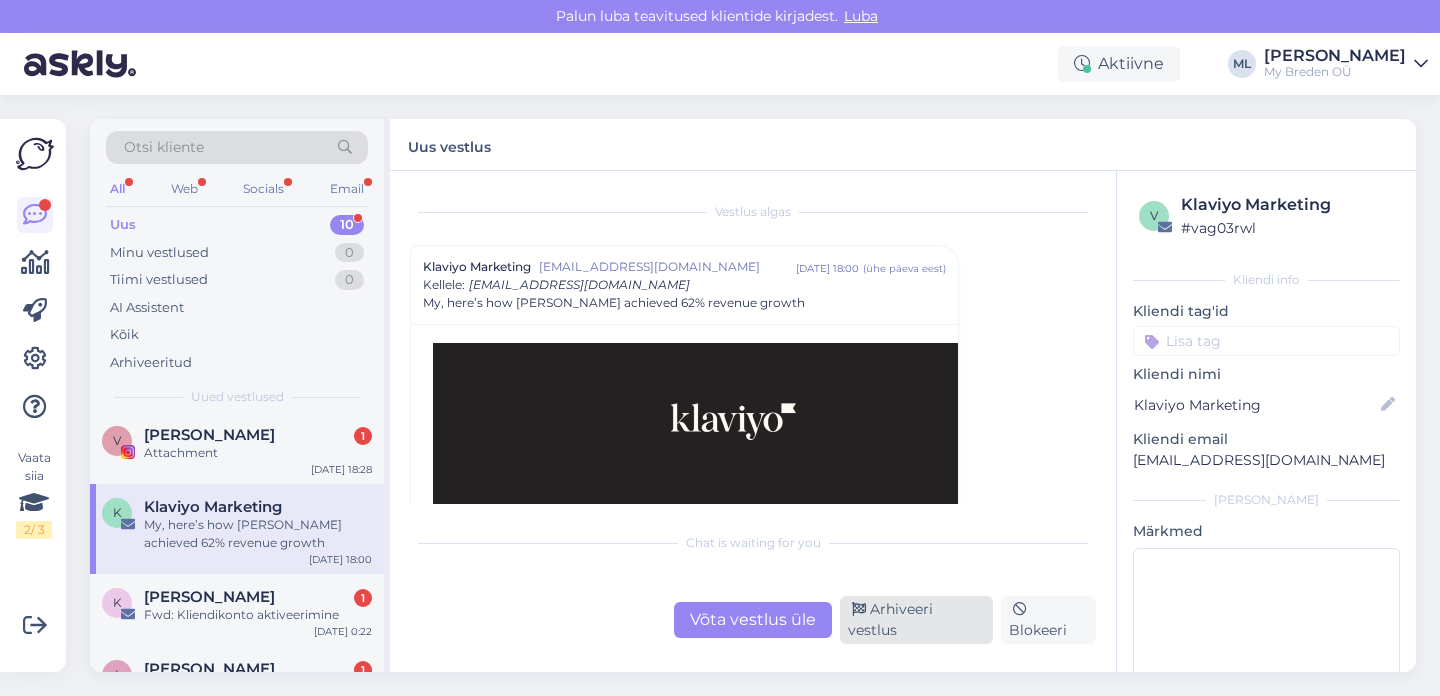click on "Arhiveeri vestlus" at bounding box center (916, 620) 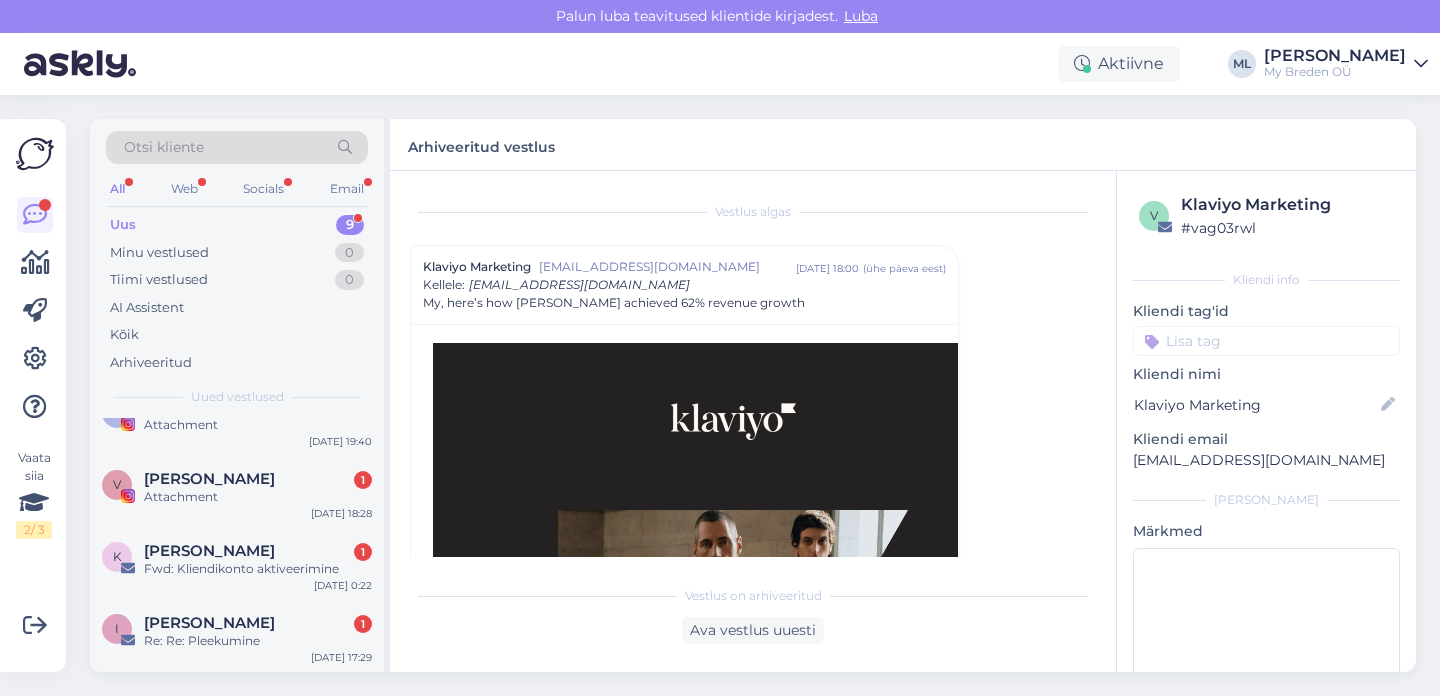 scroll, scrollTop: 54, scrollLeft: 0, axis: vertical 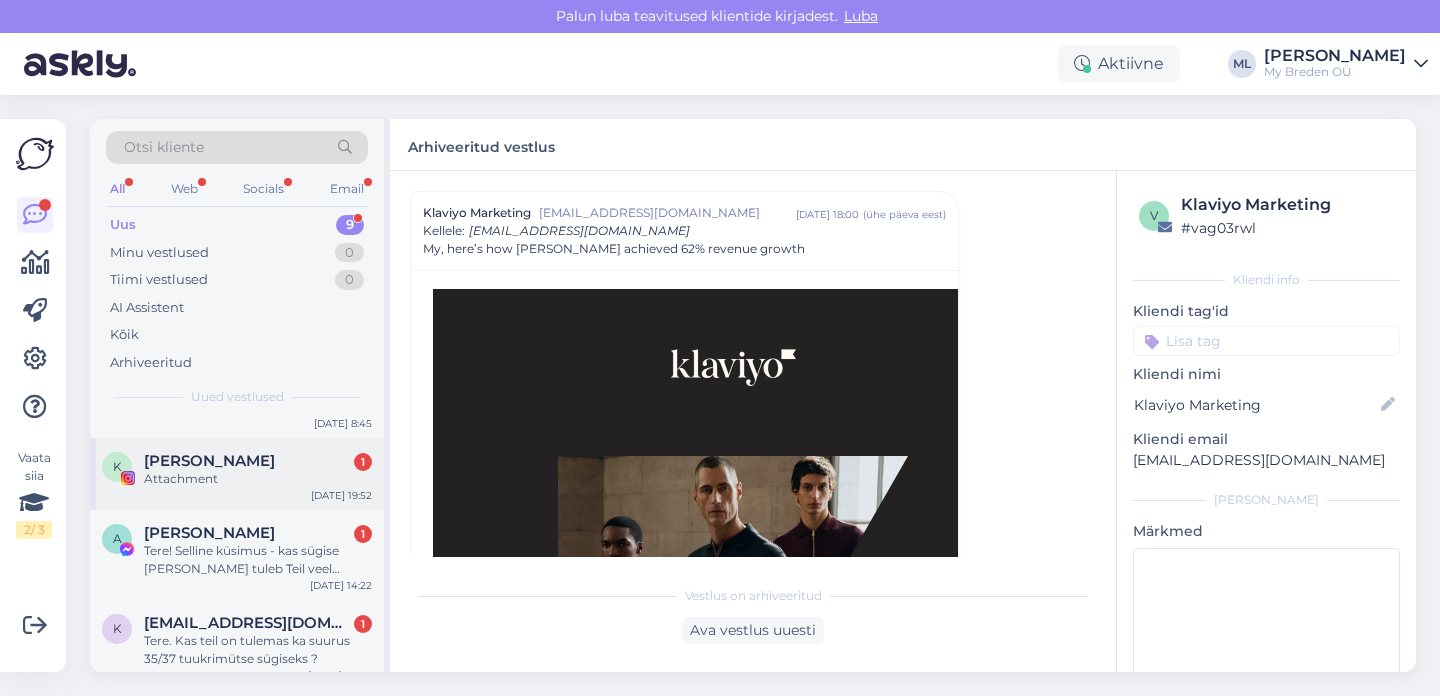 click on "Attachment" at bounding box center (258, 479) 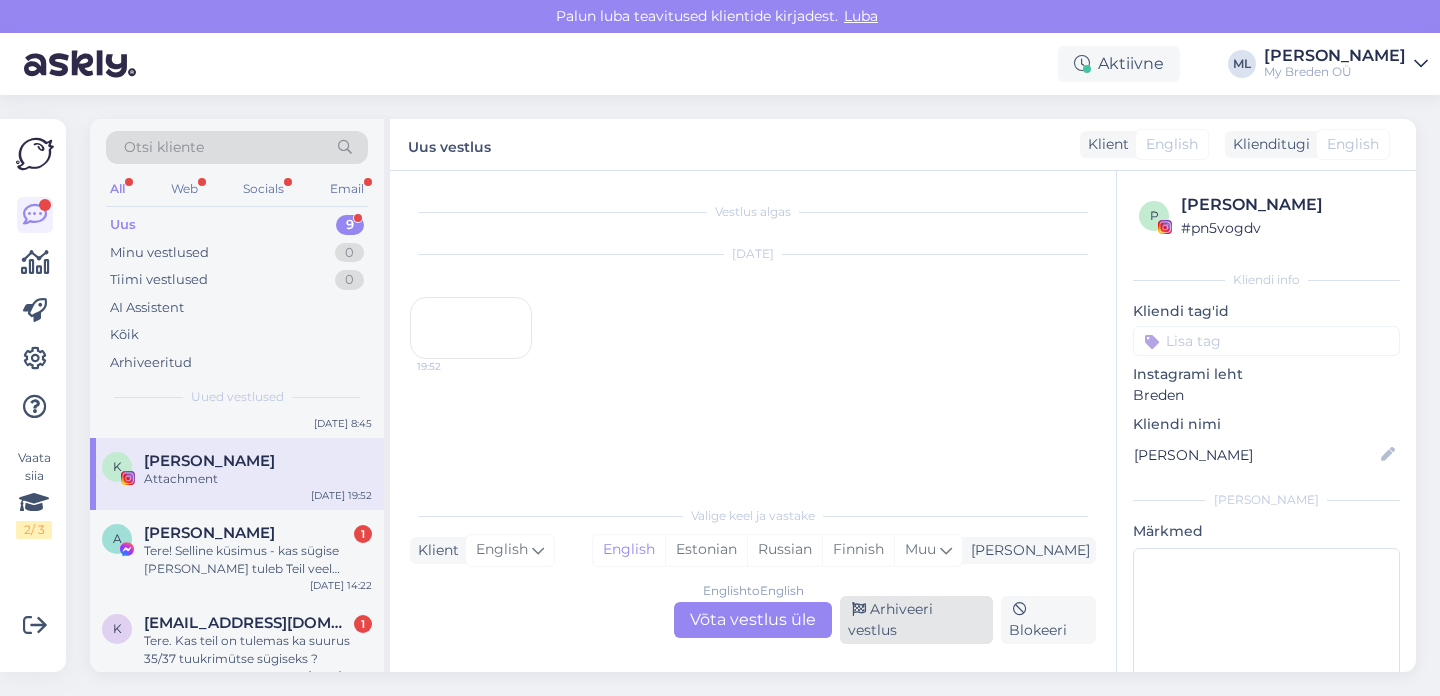 click on "Arhiveeri vestlus" at bounding box center [916, 620] 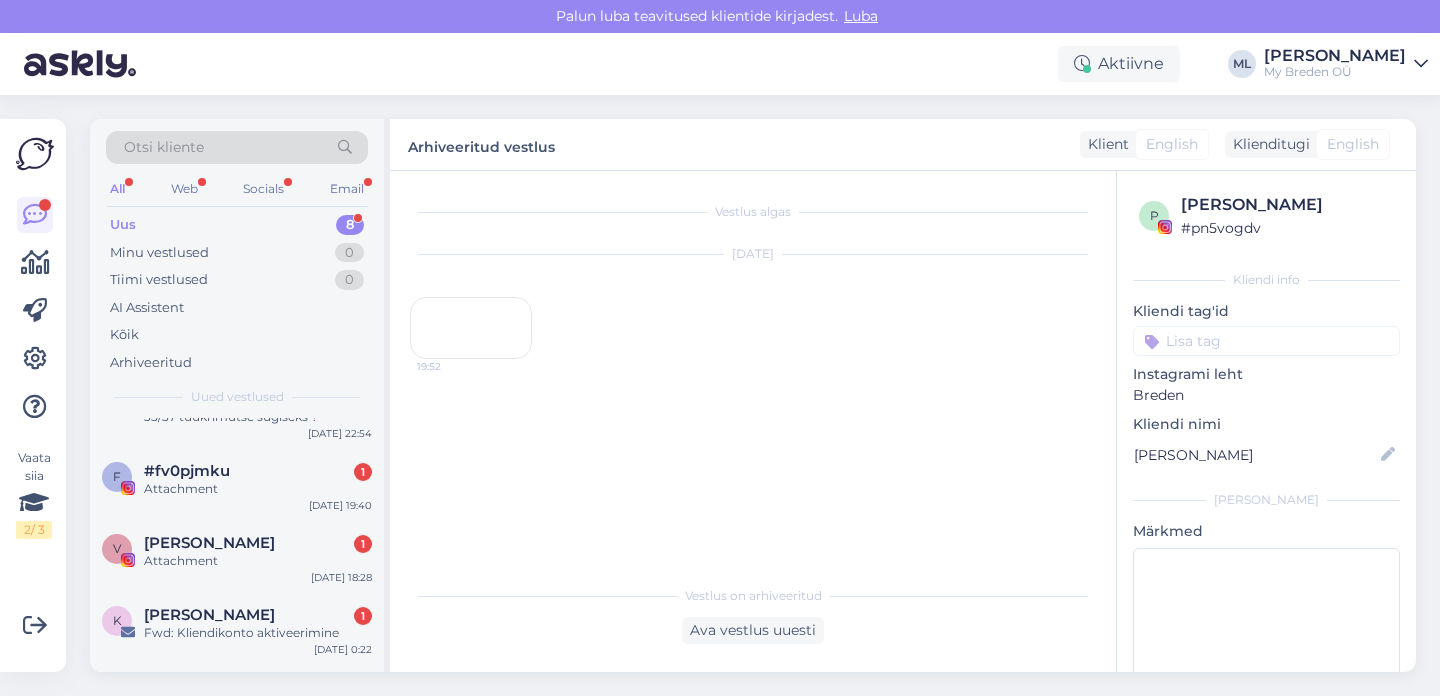 scroll, scrollTop: 376, scrollLeft: 0, axis: vertical 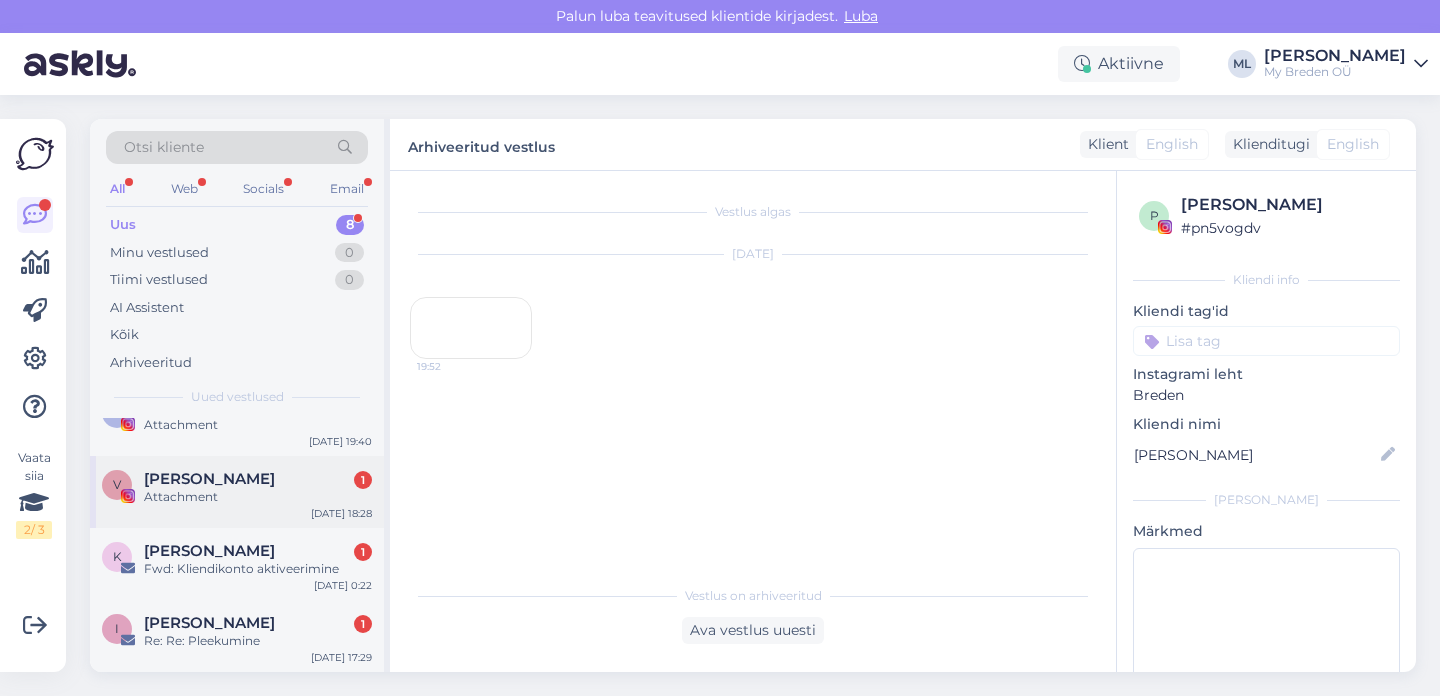 click on "[PERSON_NAME]" at bounding box center [209, 479] 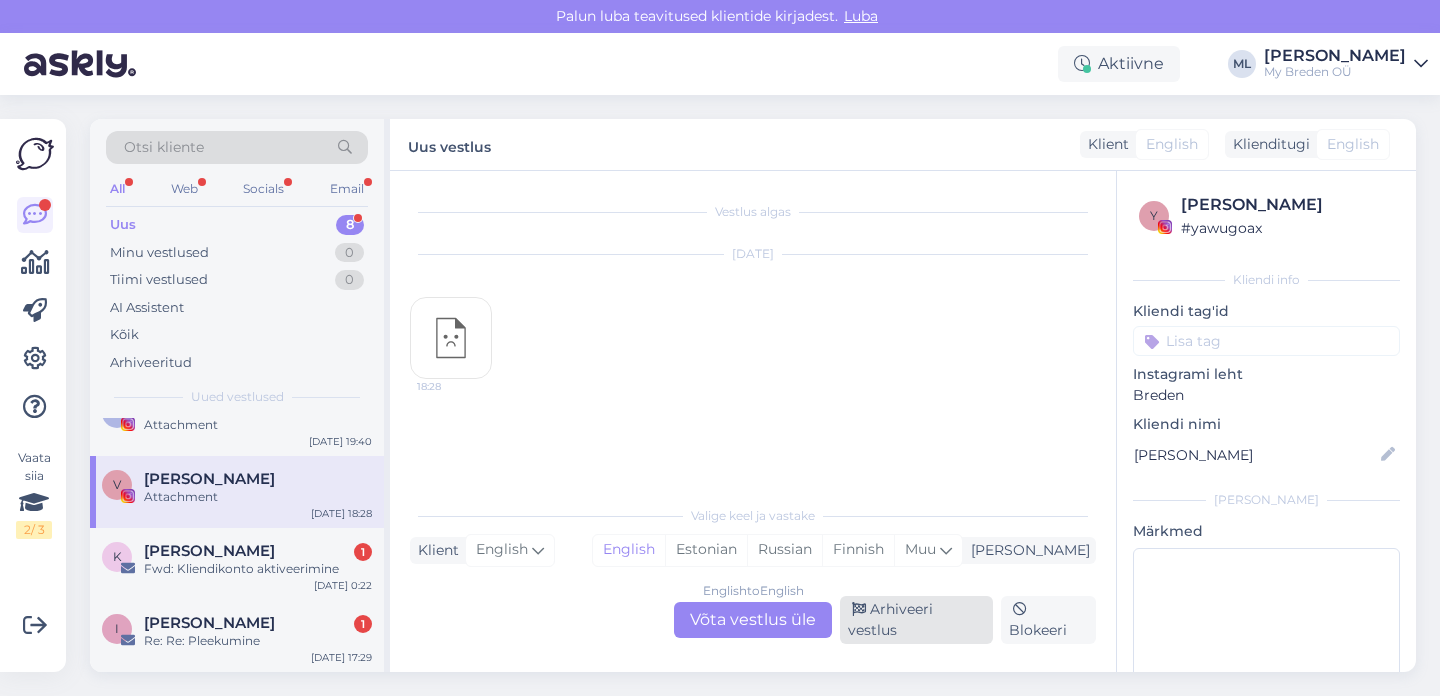 click on "Arhiveeri vestlus" at bounding box center (916, 620) 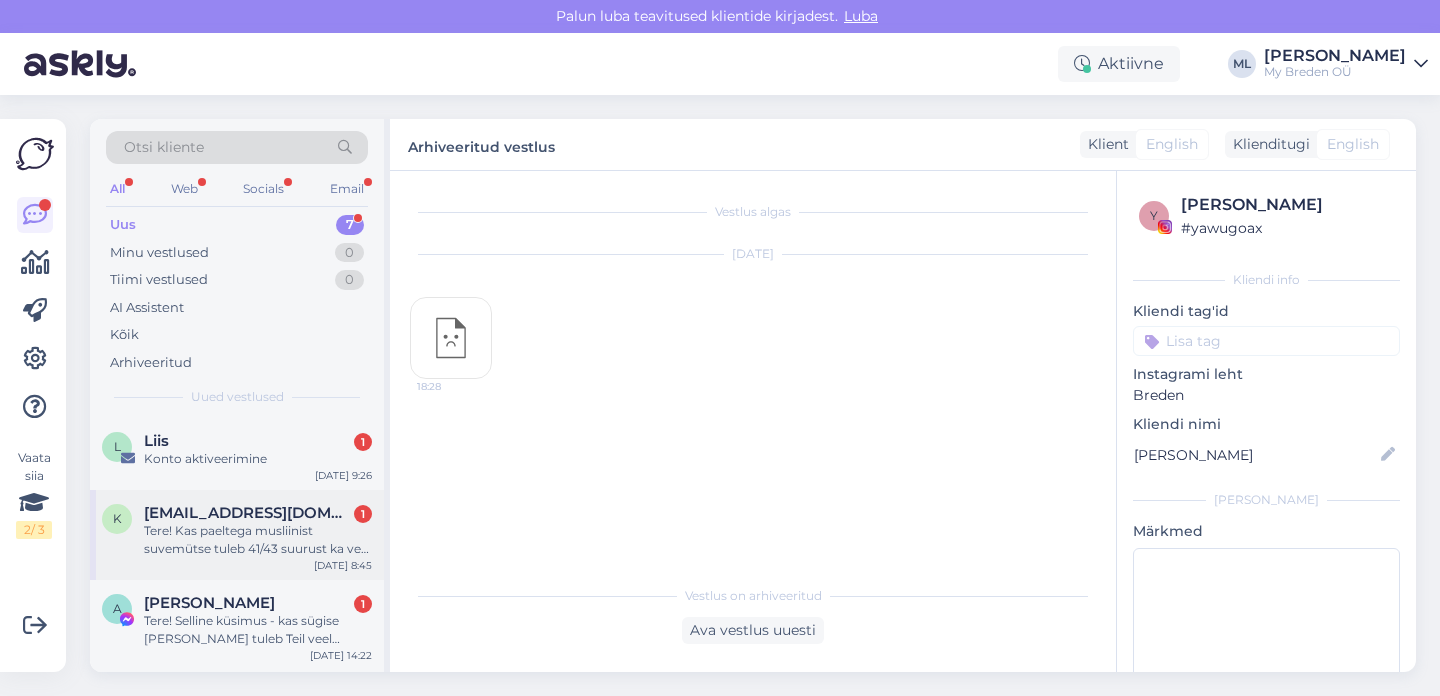 scroll, scrollTop: 304, scrollLeft: 0, axis: vertical 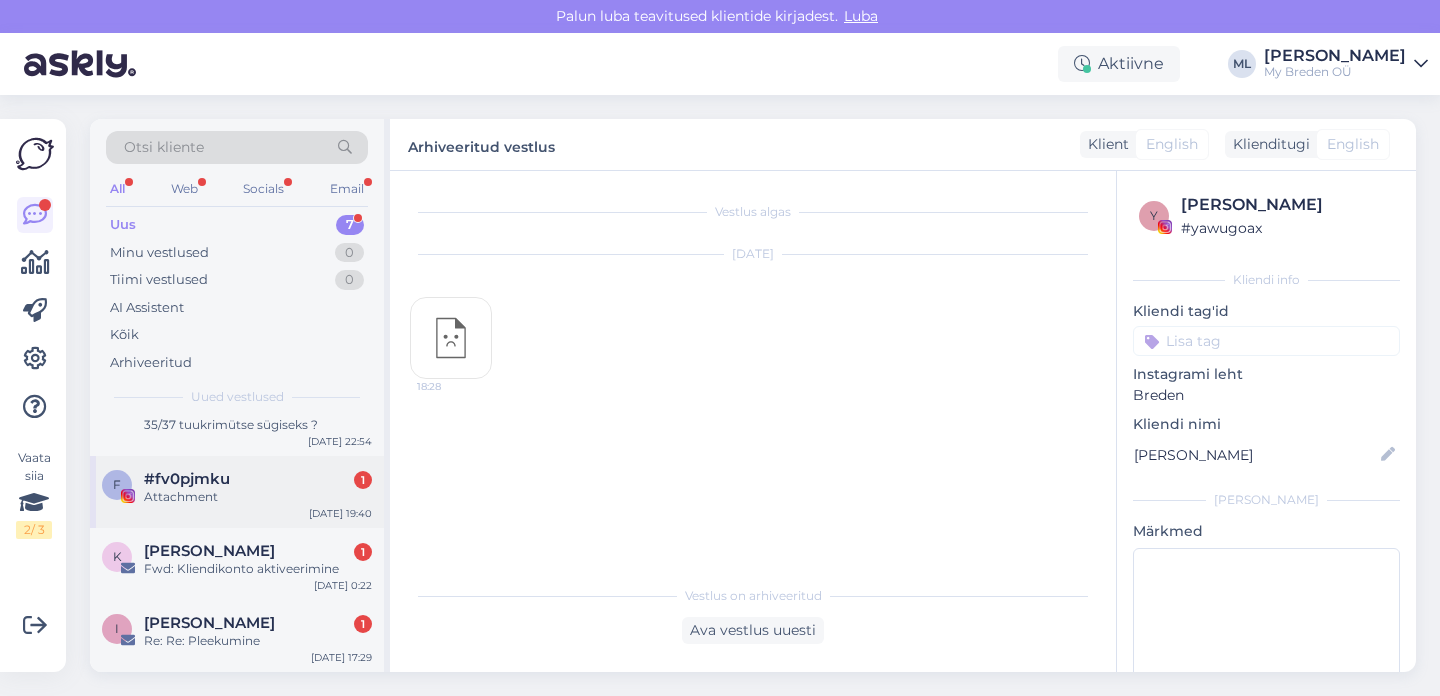 click on "Attachment" at bounding box center (258, 497) 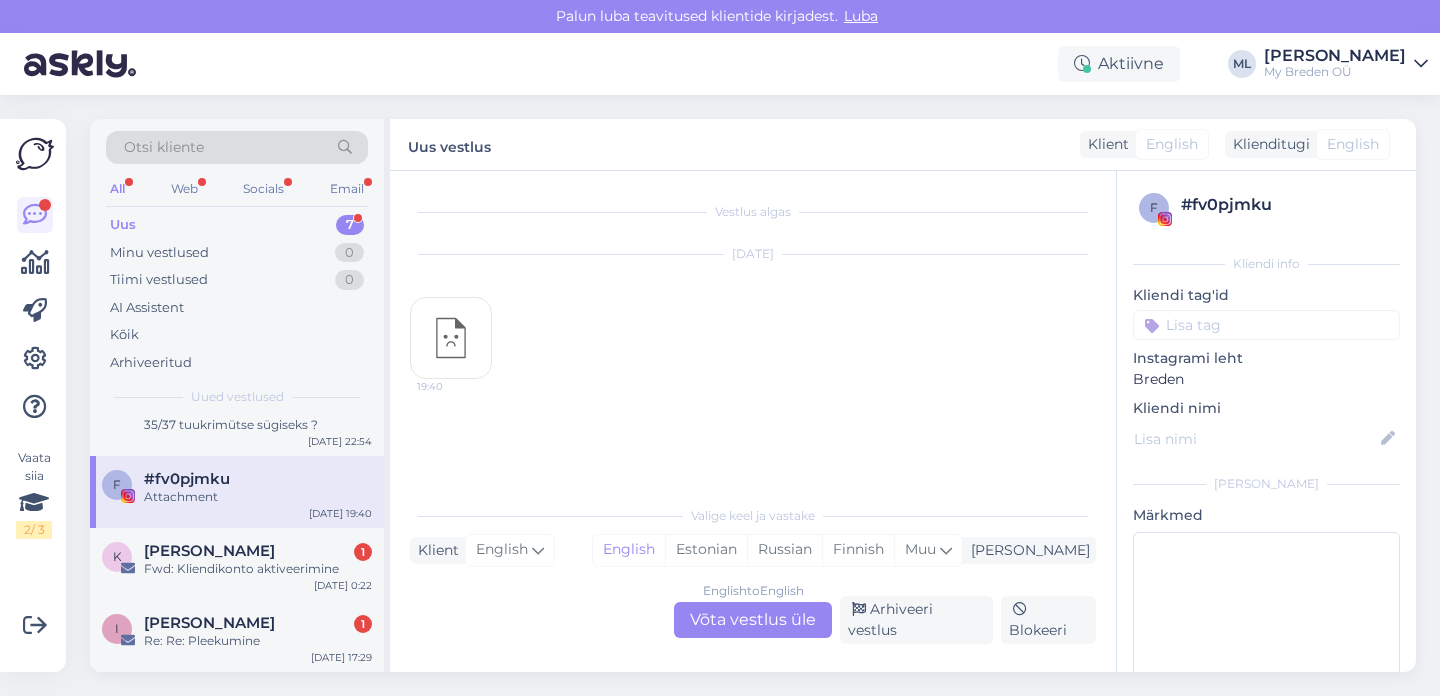 click on "English  to  English Võta vestlus üle Arhiveeri vestlus Blokeeri" at bounding box center (753, 620) 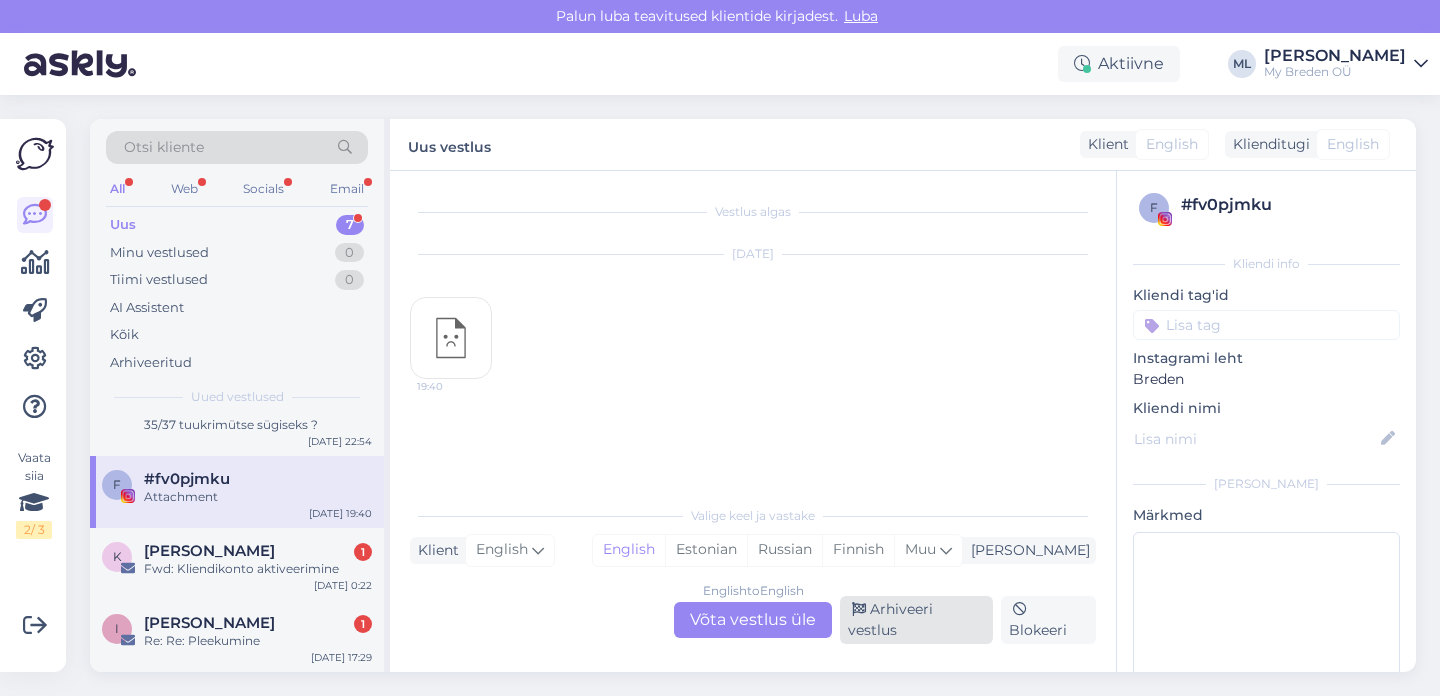 click on "Arhiveeri vestlus" at bounding box center [916, 620] 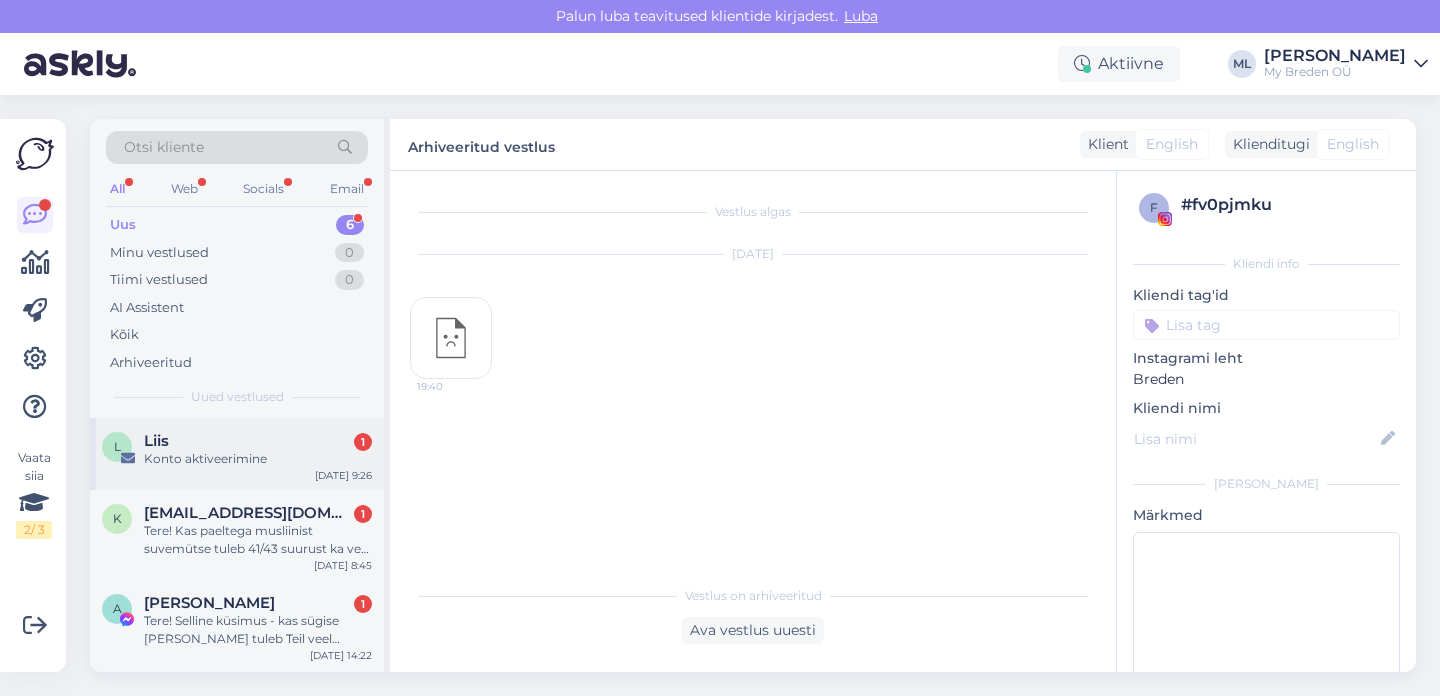 click on "Konto aktiveerimine" at bounding box center [258, 459] 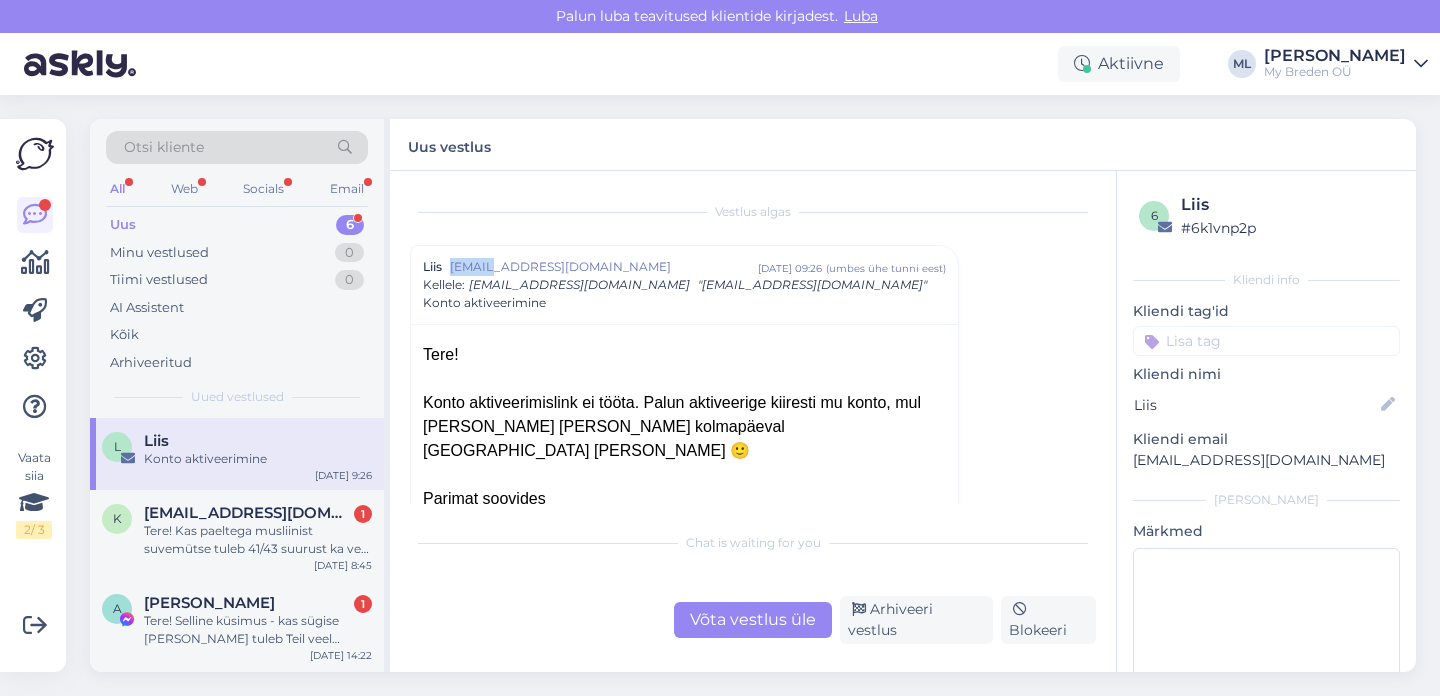 drag, startPoint x: 451, startPoint y: 265, endPoint x: 476, endPoint y: 275, distance: 26.925823 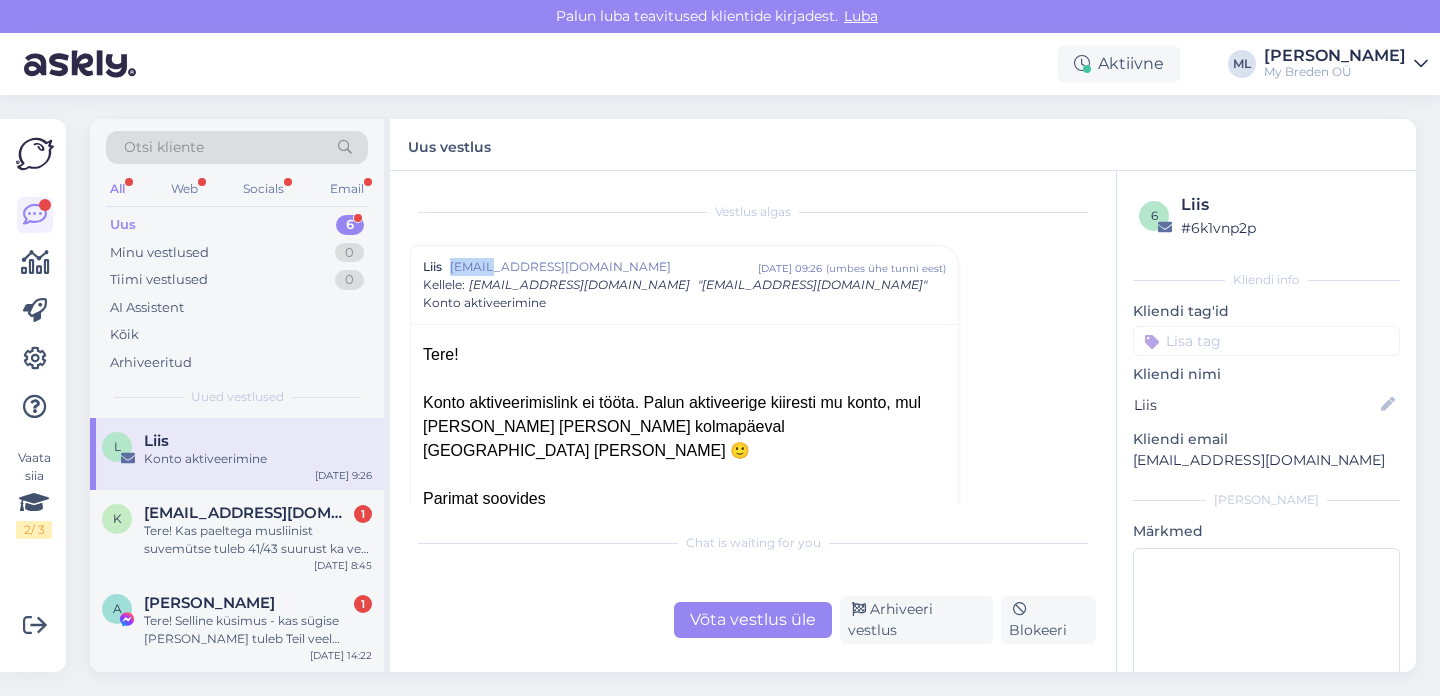 click on "Liis [EMAIL_ADDRESS][DOMAIN_NAME] [DATE] 09:26 ( umbes ühe tunni eest ) Kellele : [EMAIL_ADDRESS][DOMAIN_NAME] "[EMAIL_ADDRESS][DOMAIN_NAME]" Konto aktiveerimine" at bounding box center (684, 285) 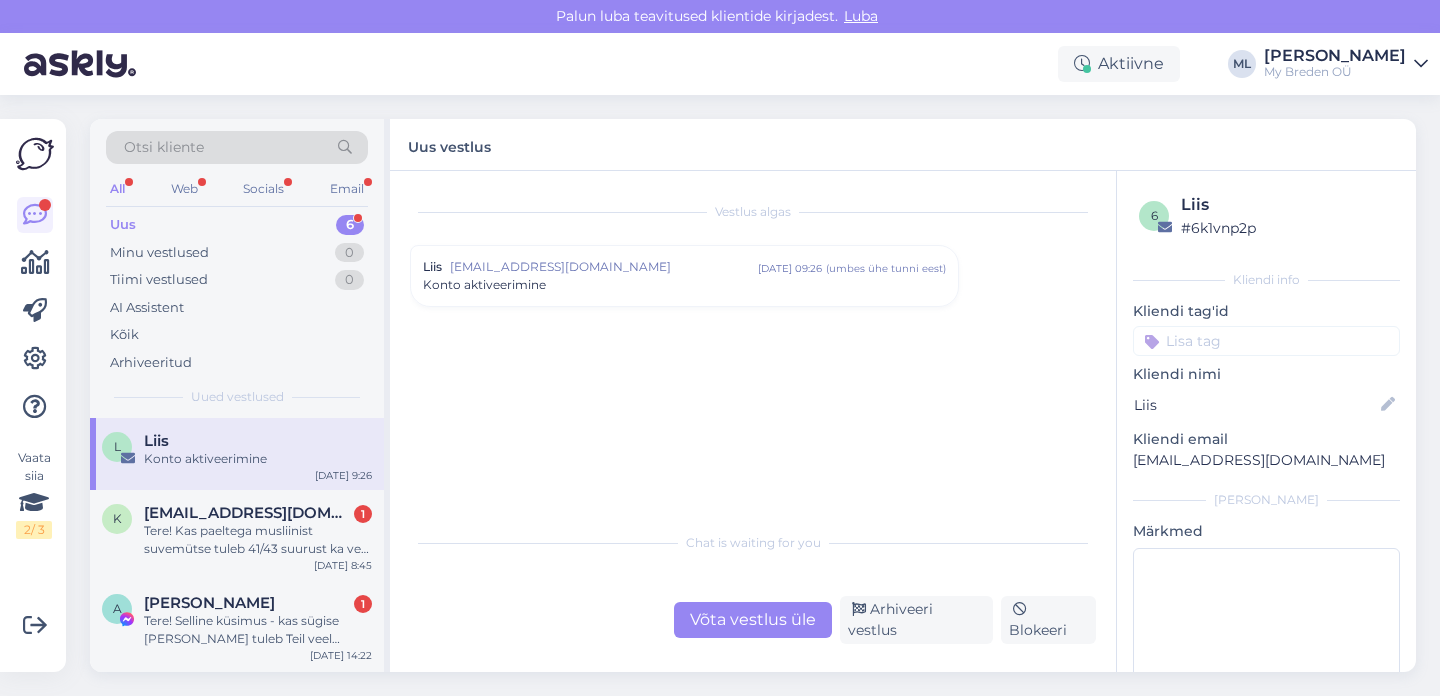 click on "Vestlus algas Liis [EMAIL_ADDRESS][DOMAIN_NAME] [DATE] 09:26 ( umbes ühe tunni eest ) Konto aktiveerimine" at bounding box center [762, 347] 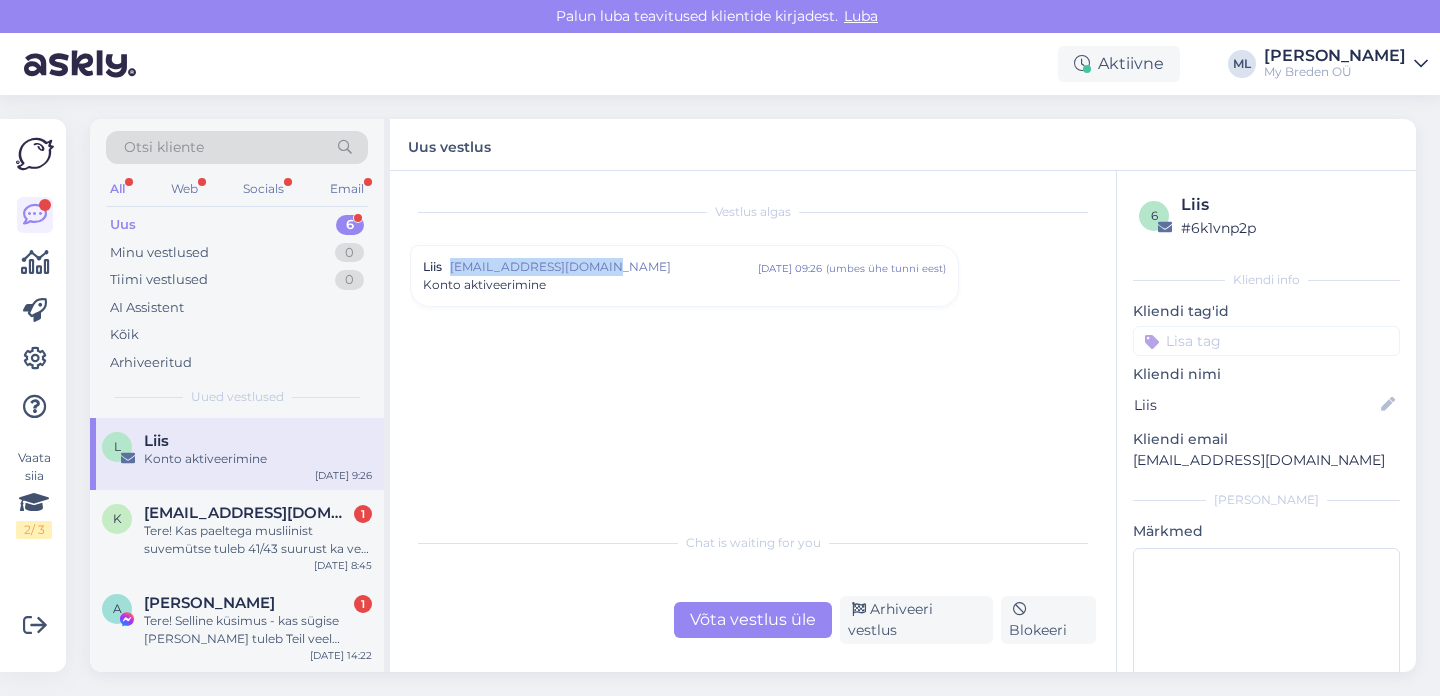 drag, startPoint x: 447, startPoint y: 266, endPoint x: 594, endPoint y: 272, distance: 147.12239 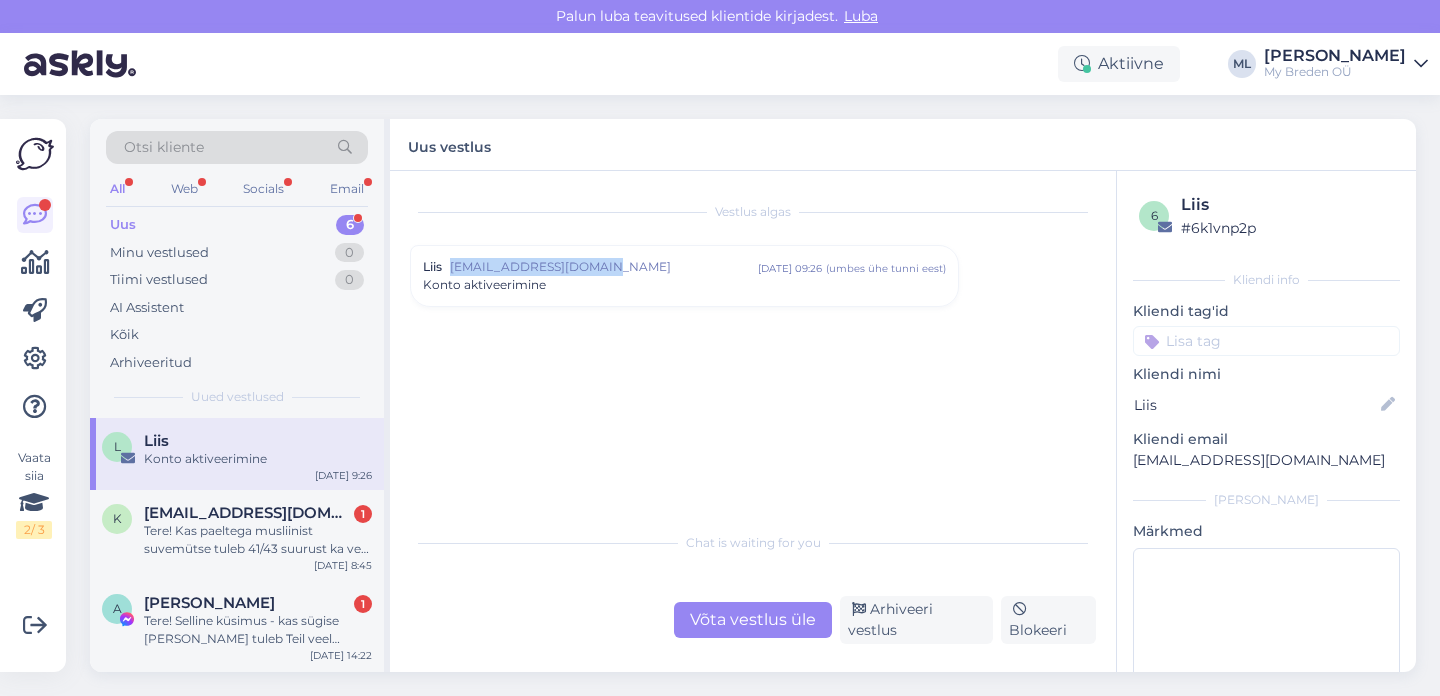 click on "Liis [EMAIL_ADDRESS][DOMAIN_NAME] [DATE] 09:26 ( umbes ühe tunni eest )" at bounding box center [684, 267] 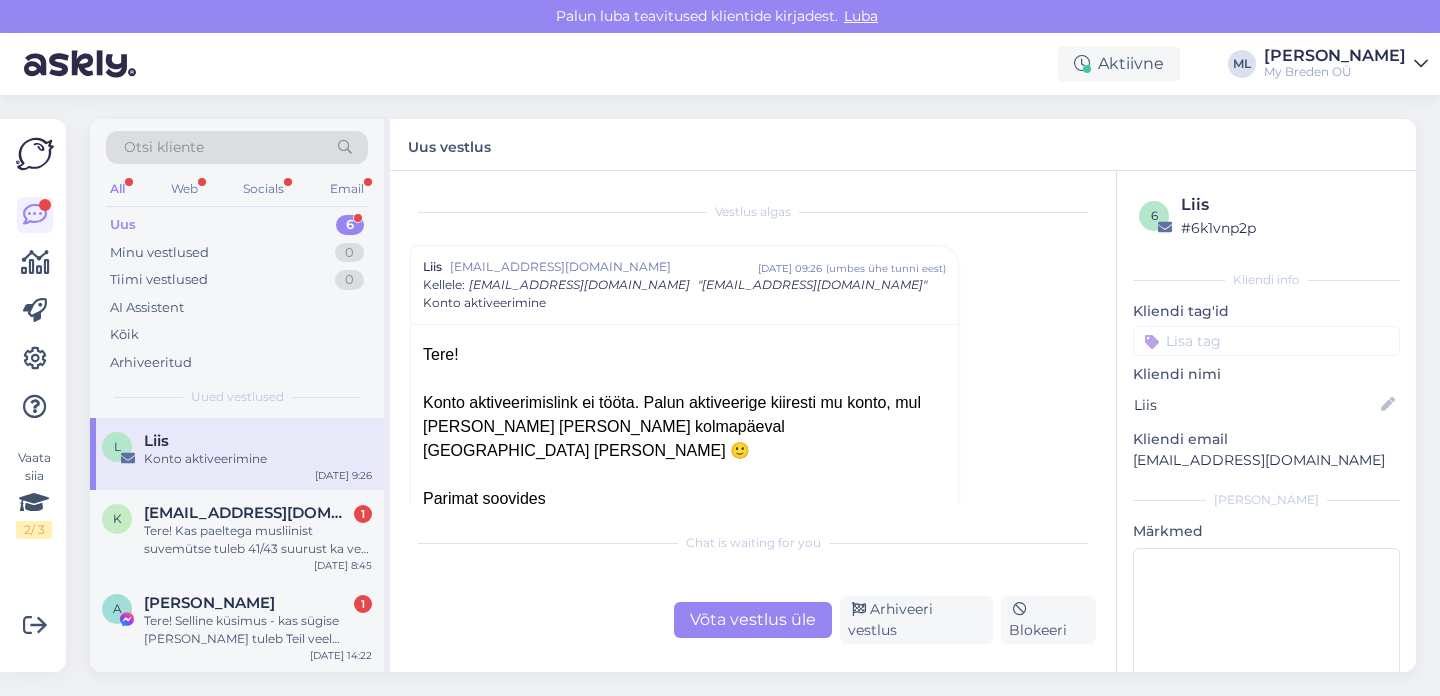 copy on "[EMAIL_ADDRESS][DOMAIN_NAME]" 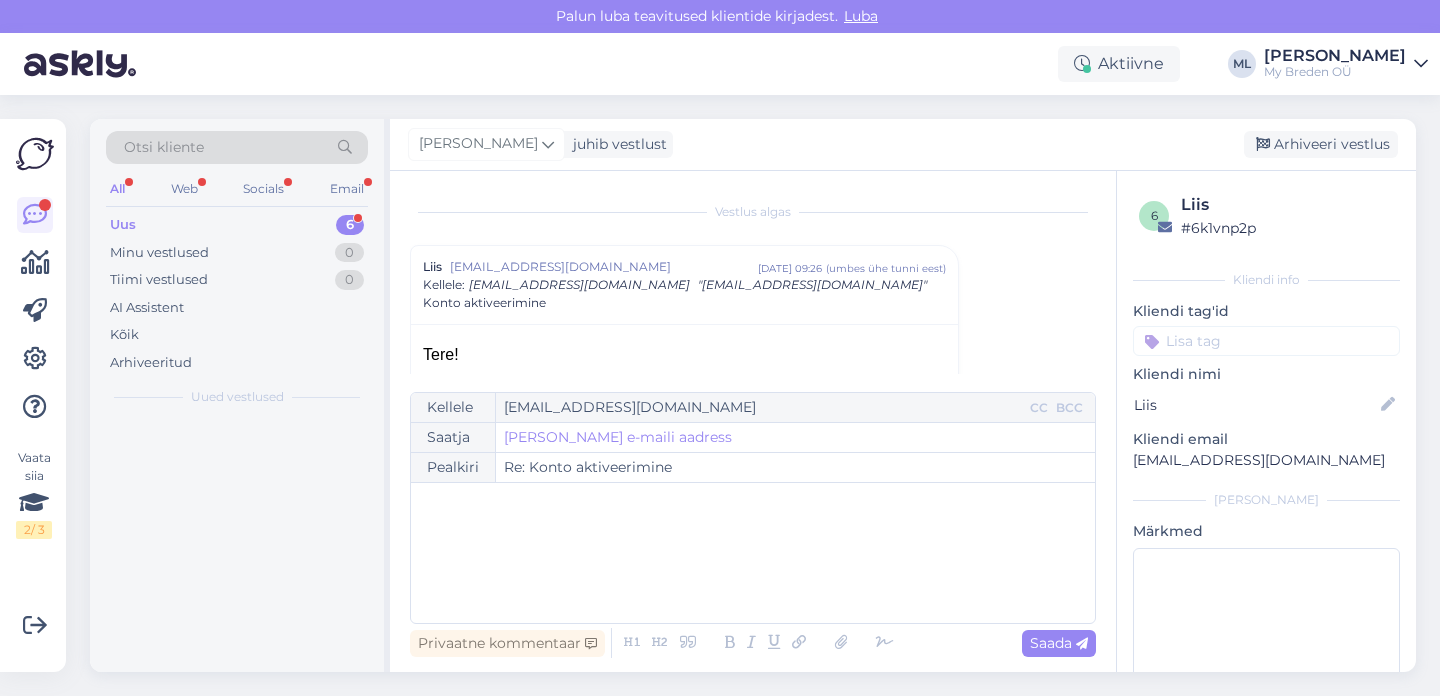 scroll, scrollTop: 54, scrollLeft: 0, axis: vertical 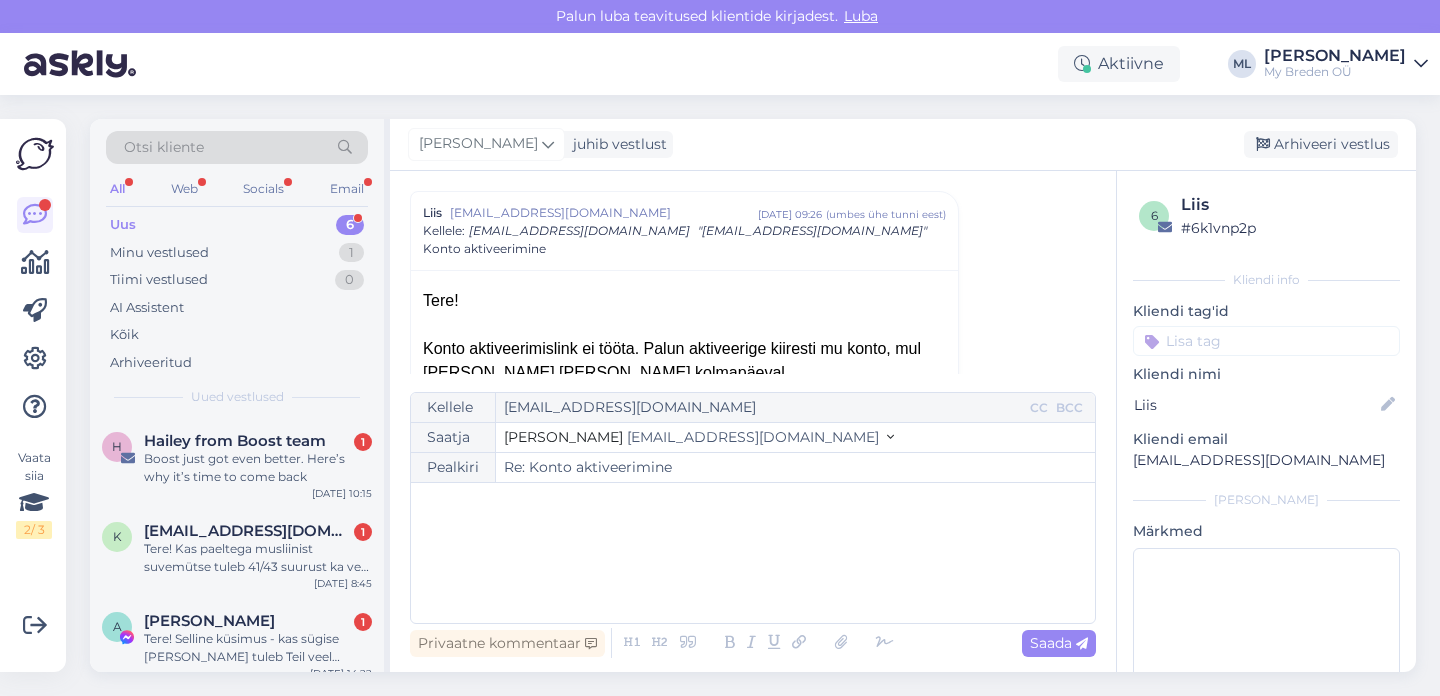 click on "[EMAIL_ADDRESS][DOMAIN_NAME]" at bounding box center [753, 437] 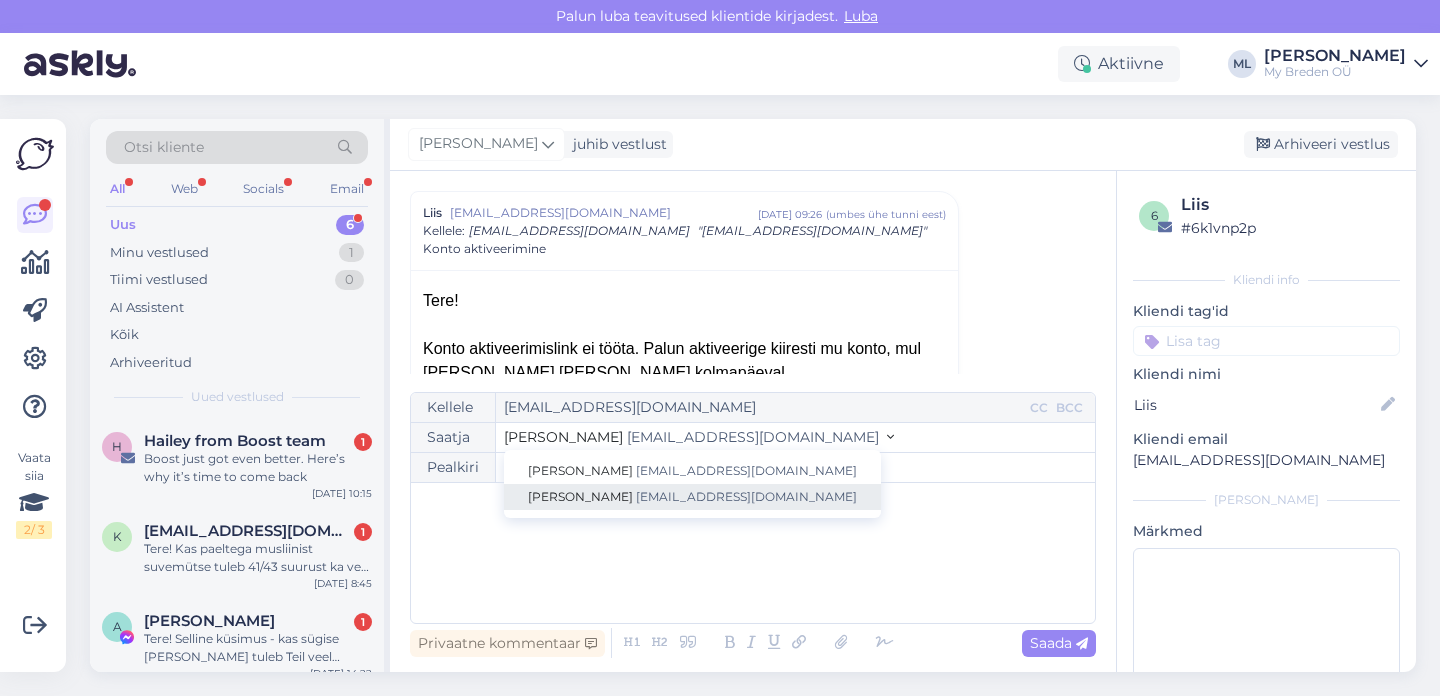 click on "[EMAIL_ADDRESS][DOMAIN_NAME]" at bounding box center [746, 496] 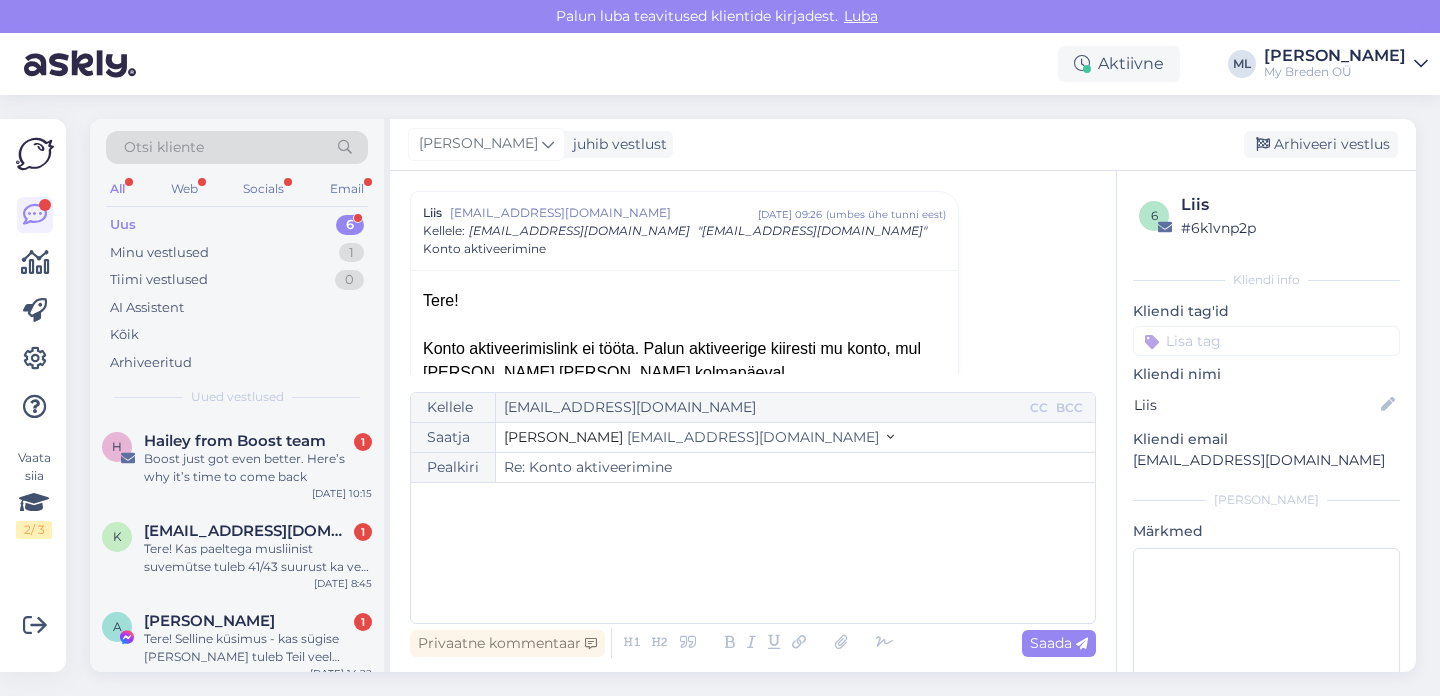 click on "﻿" at bounding box center [753, 553] 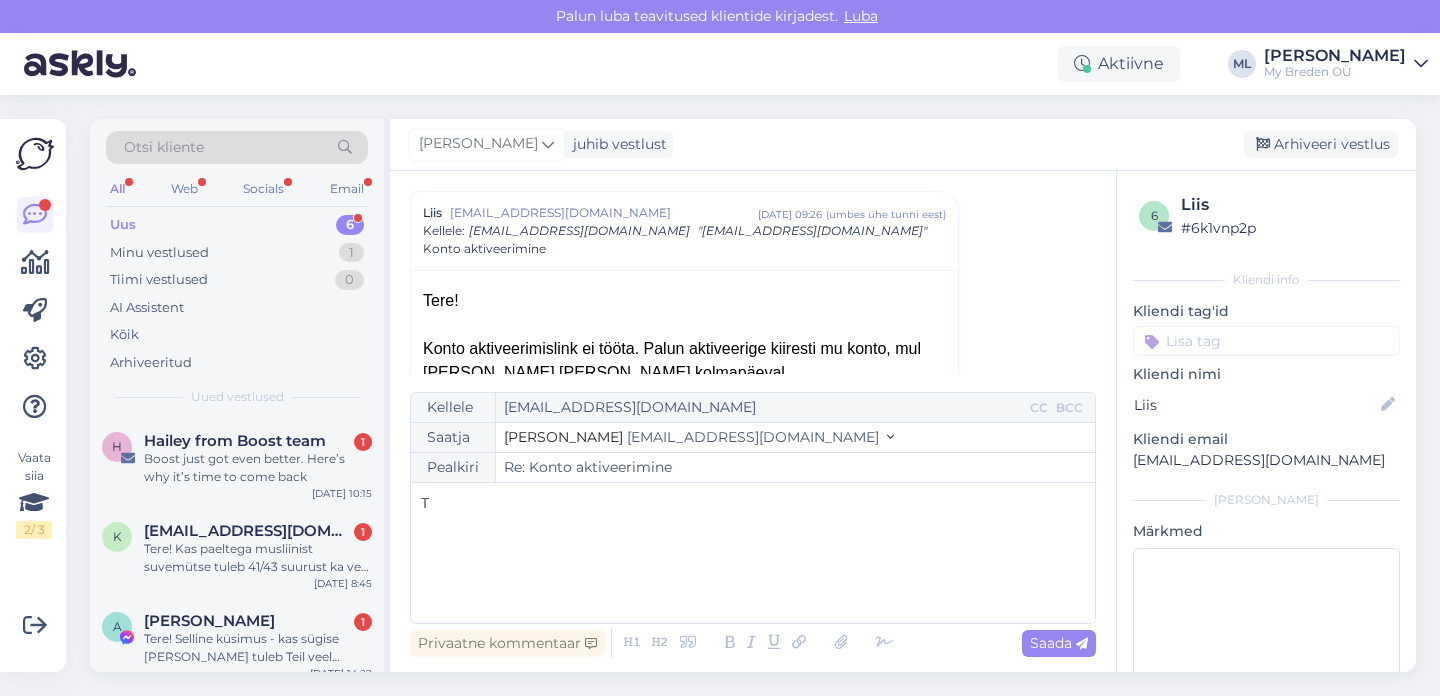 type 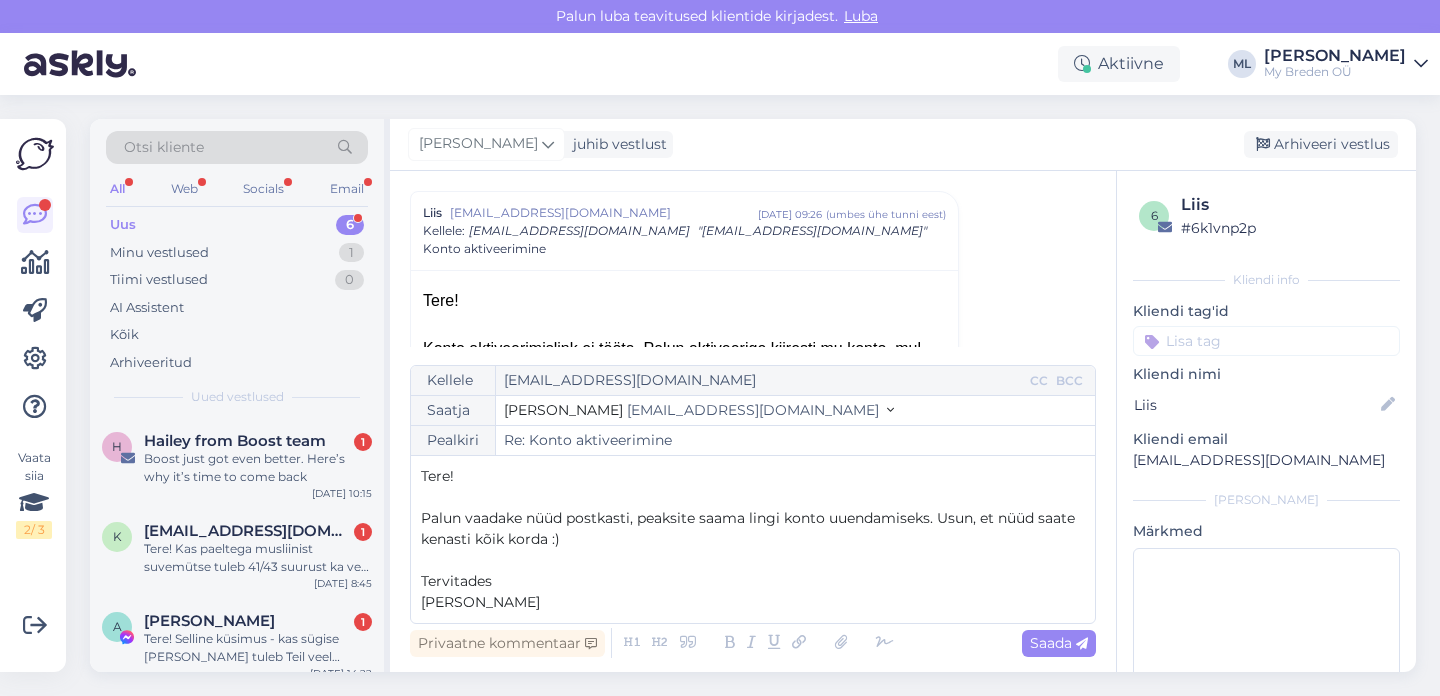 click on "Tervitades" at bounding box center (753, 581) 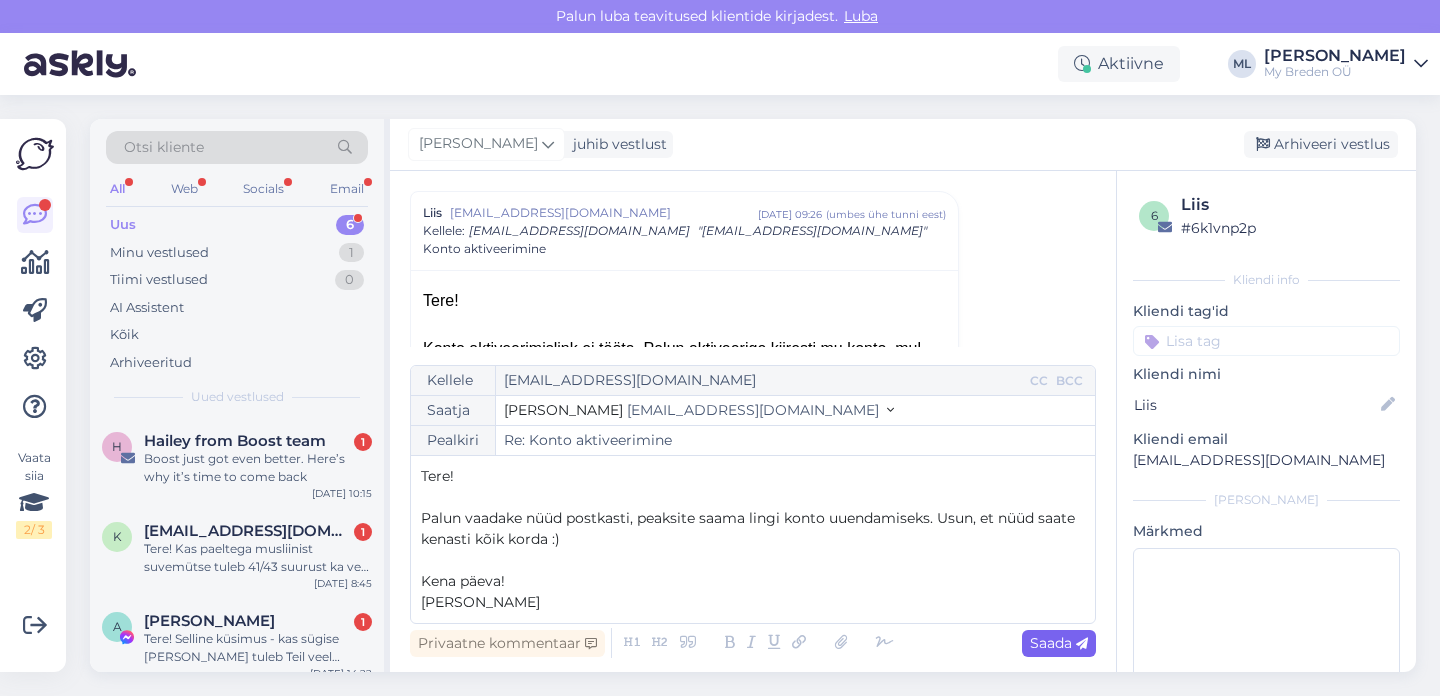 click on "Saada" at bounding box center [1059, 643] 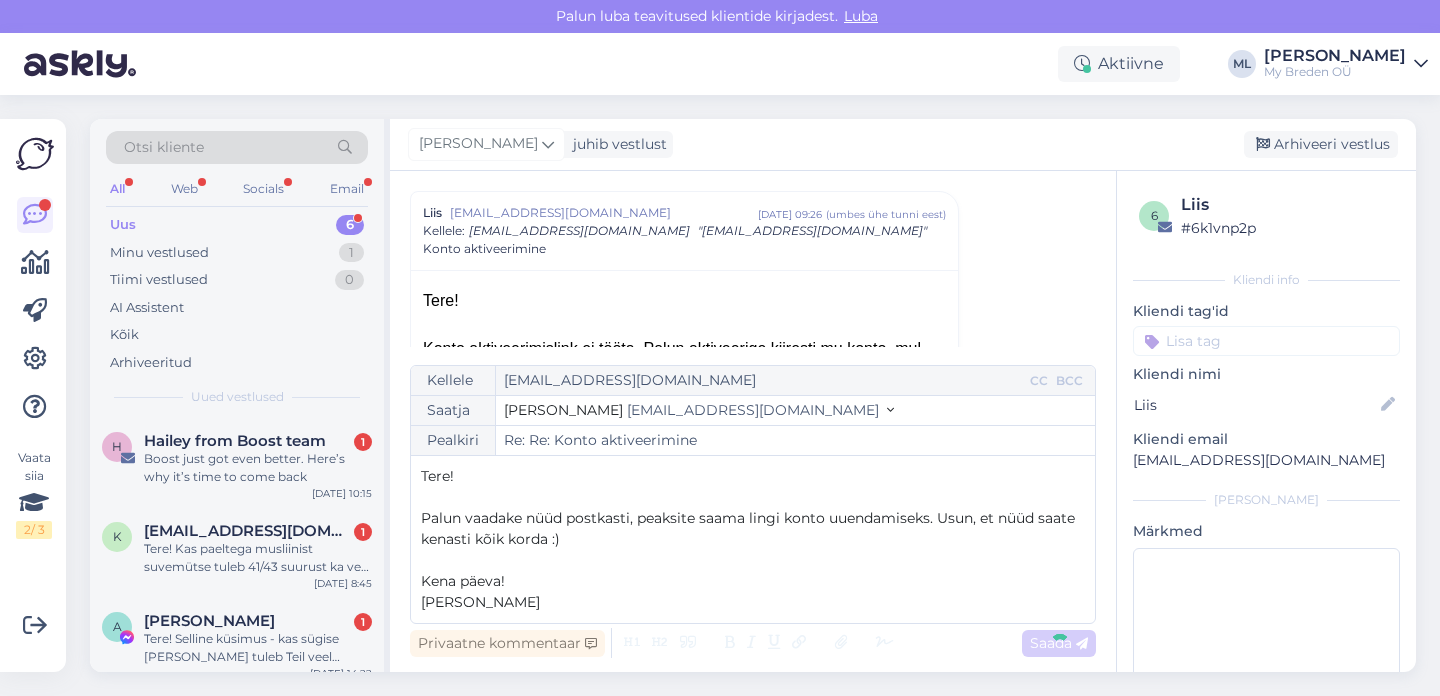 type on "Re: Konto aktiveerimine" 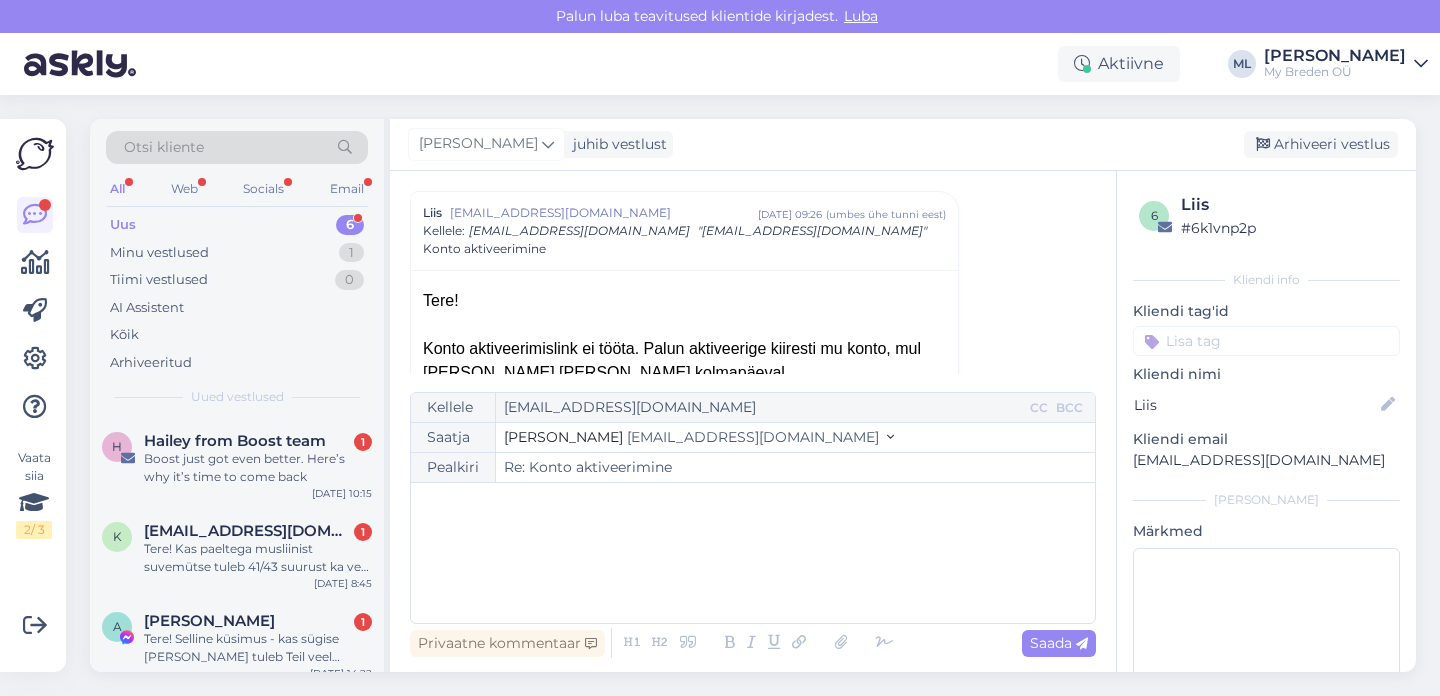 scroll, scrollTop: 342, scrollLeft: 0, axis: vertical 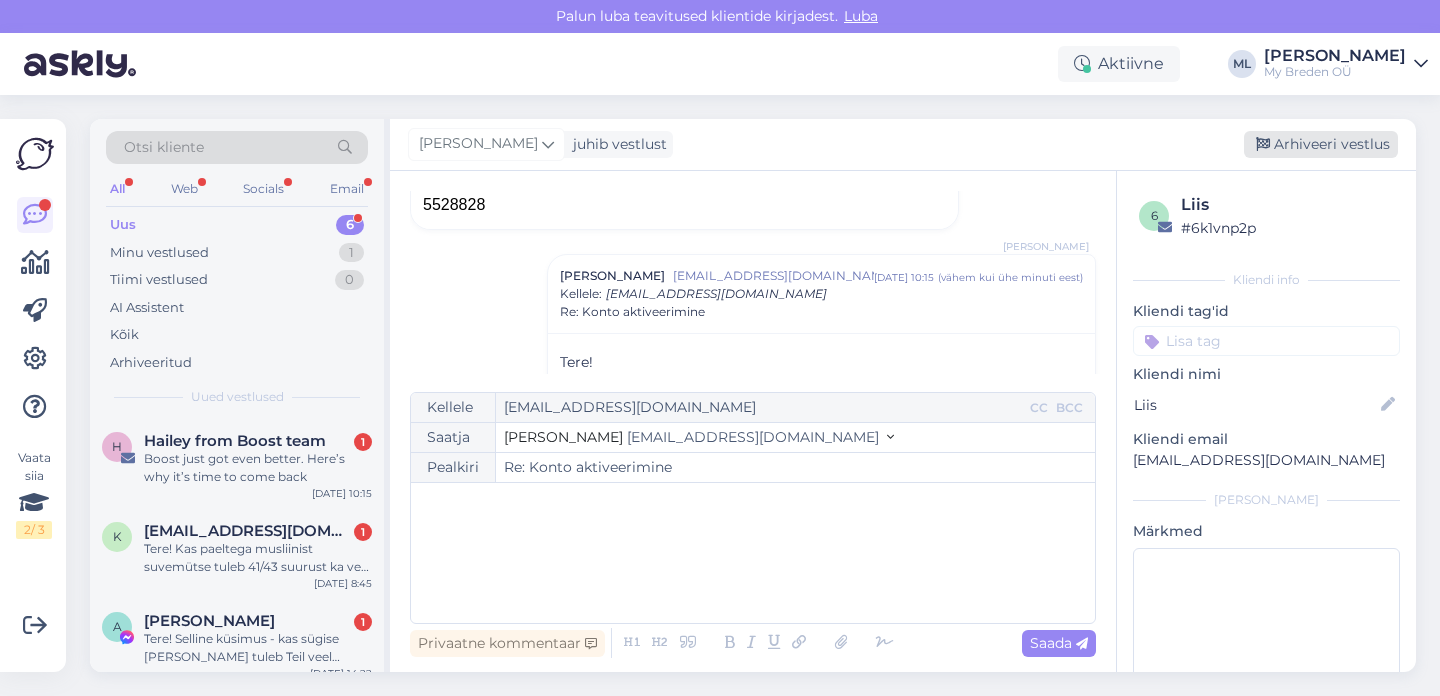 click on "Arhiveeri vestlus" at bounding box center [1321, 144] 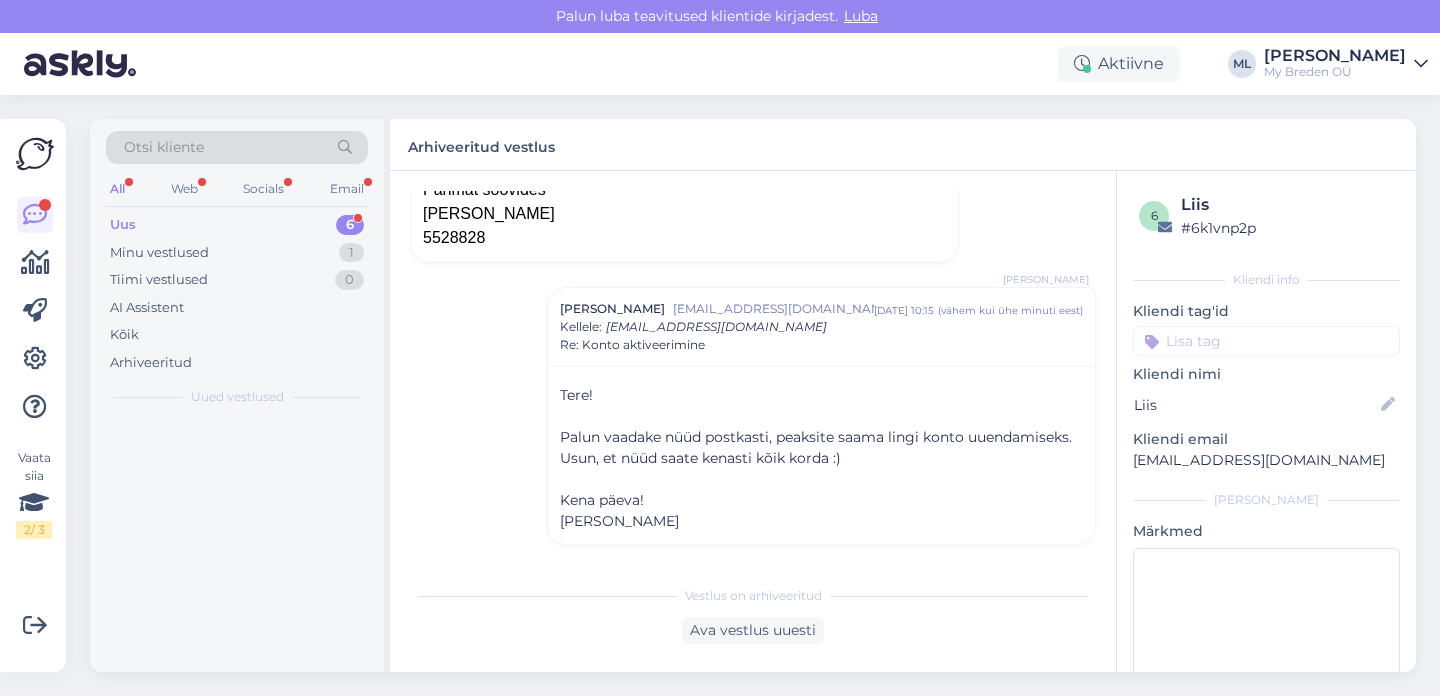scroll, scrollTop: 285, scrollLeft: 0, axis: vertical 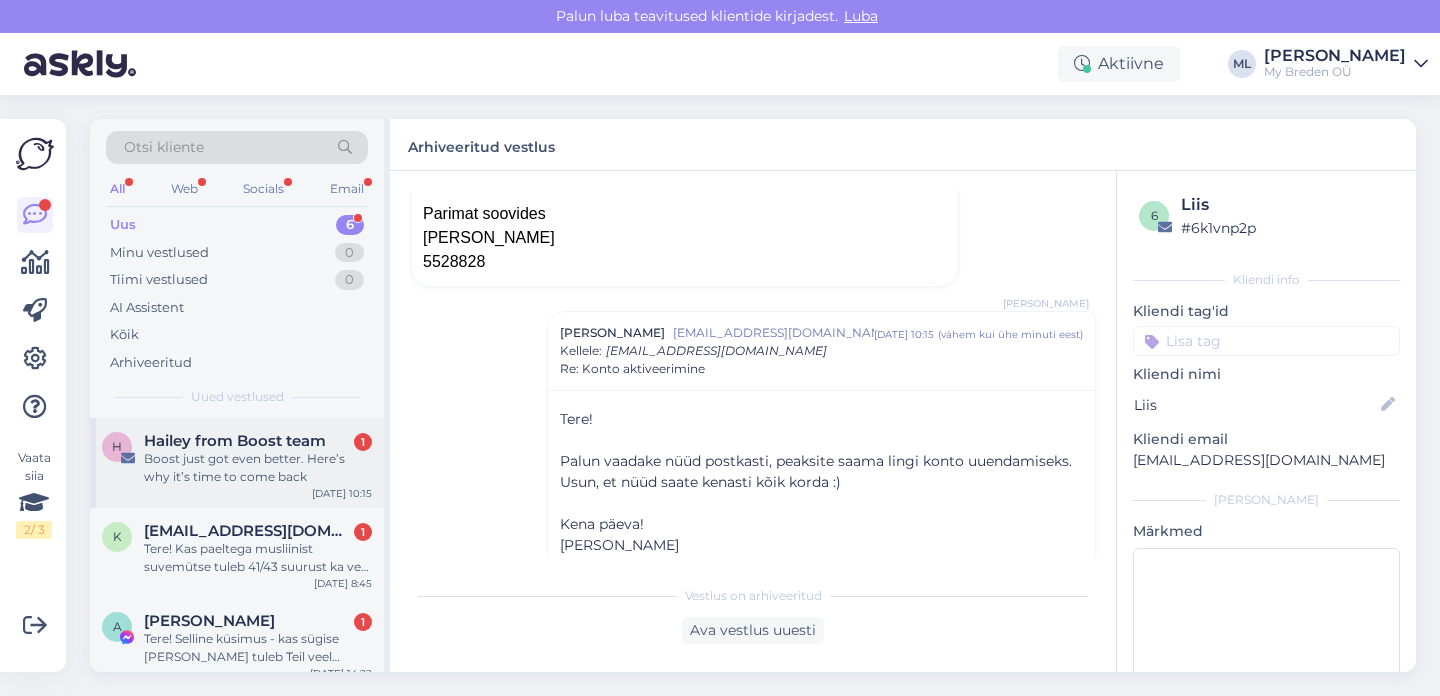 click on "Boost just got even better. Here’s why it’s time to come back" at bounding box center [258, 468] 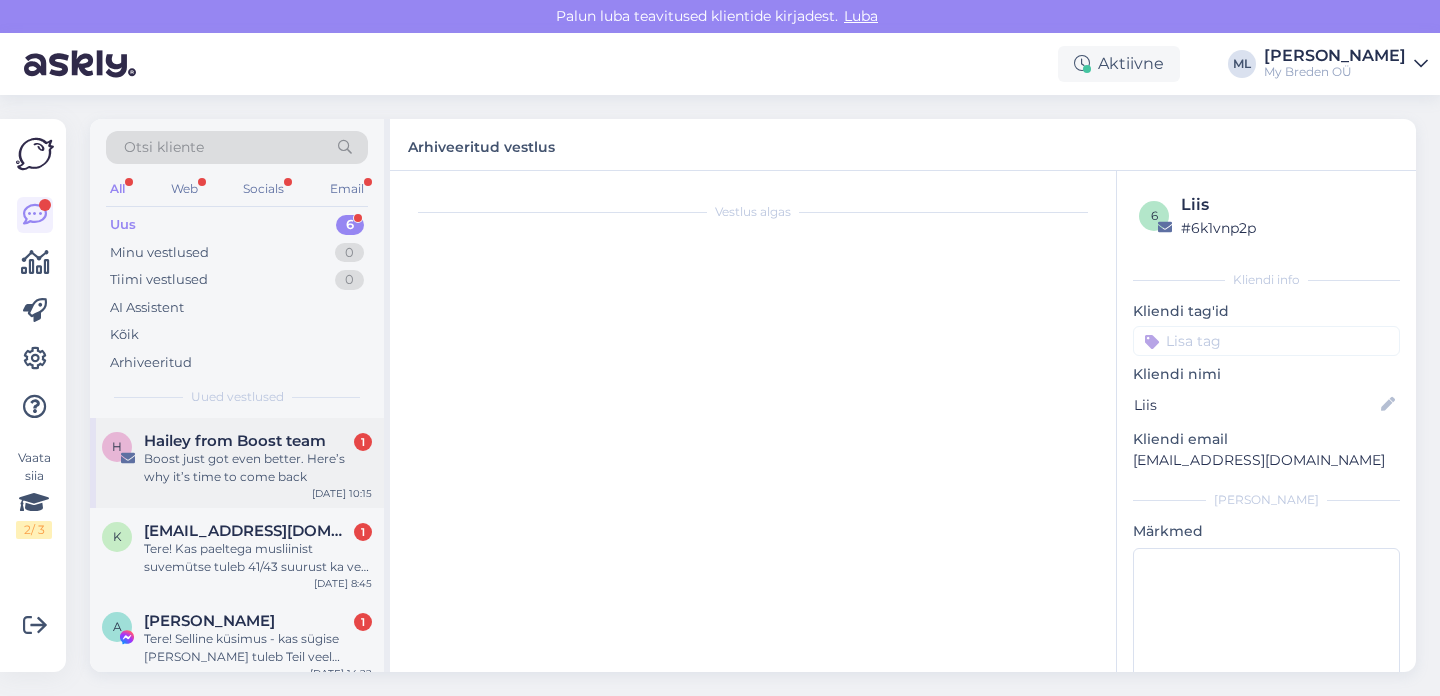 scroll, scrollTop: 0, scrollLeft: 0, axis: both 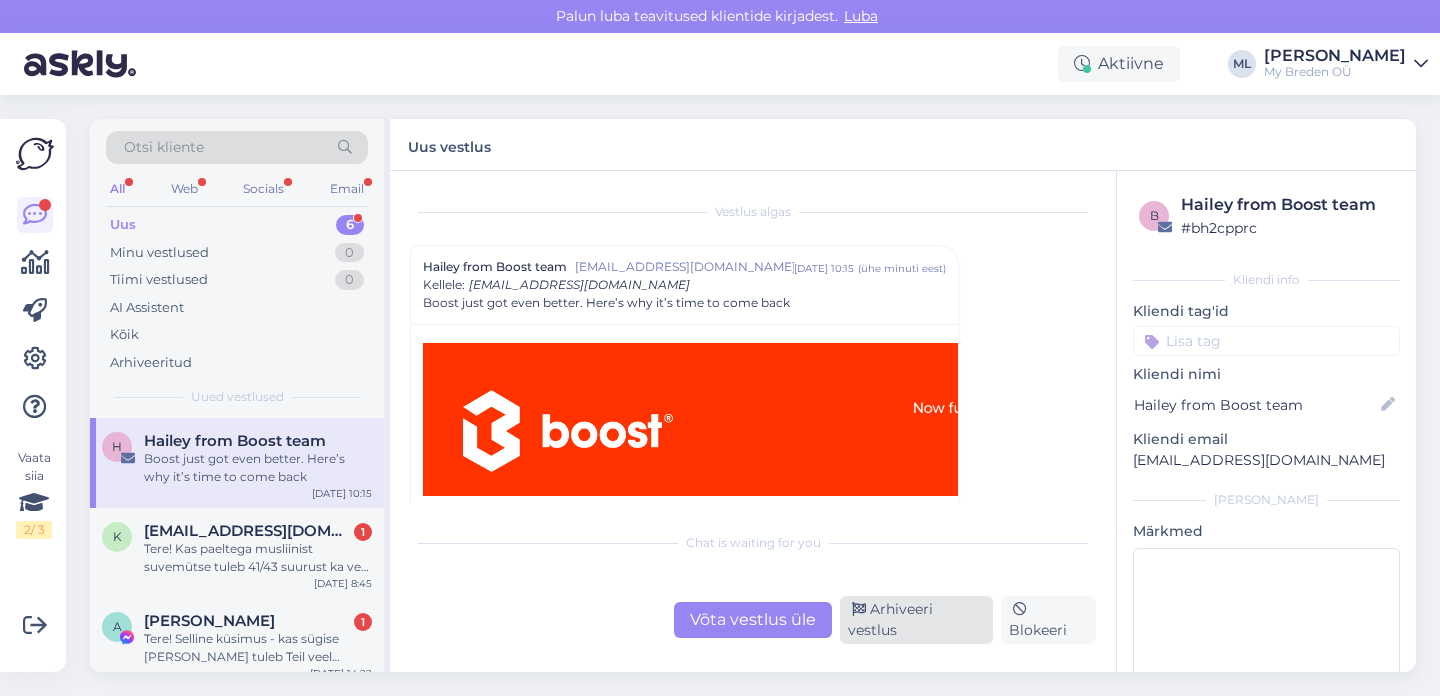 click on "Arhiveeri vestlus" at bounding box center [916, 620] 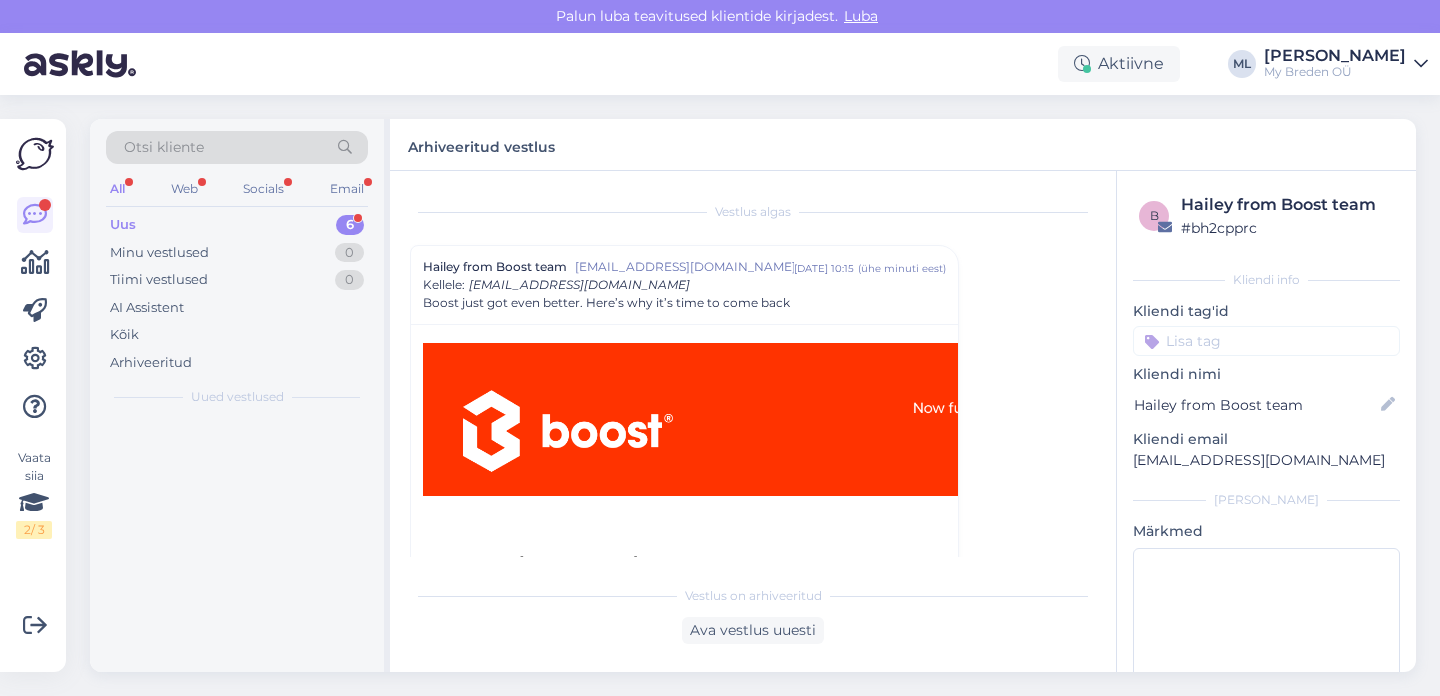 scroll, scrollTop: 54, scrollLeft: 0, axis: vertical 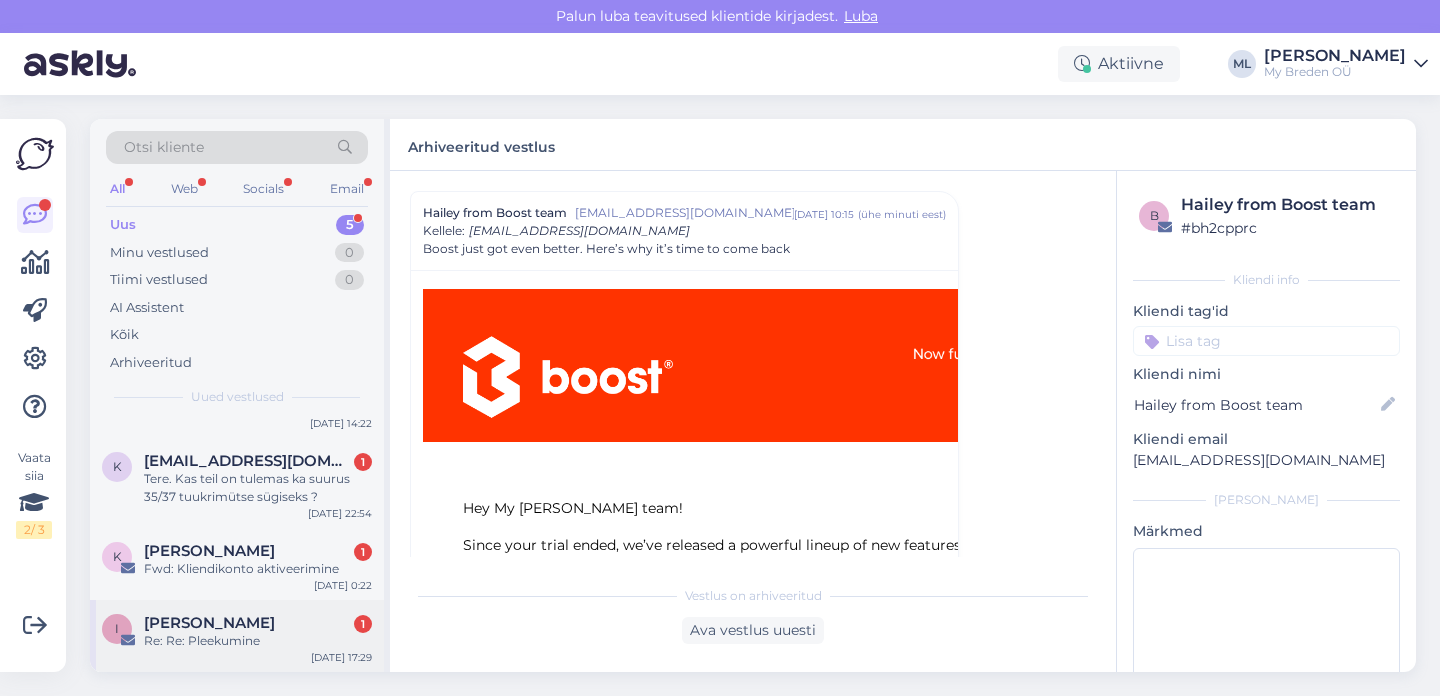 click on "Re: Re: Pleekumine" at bounding box center [258, 641] 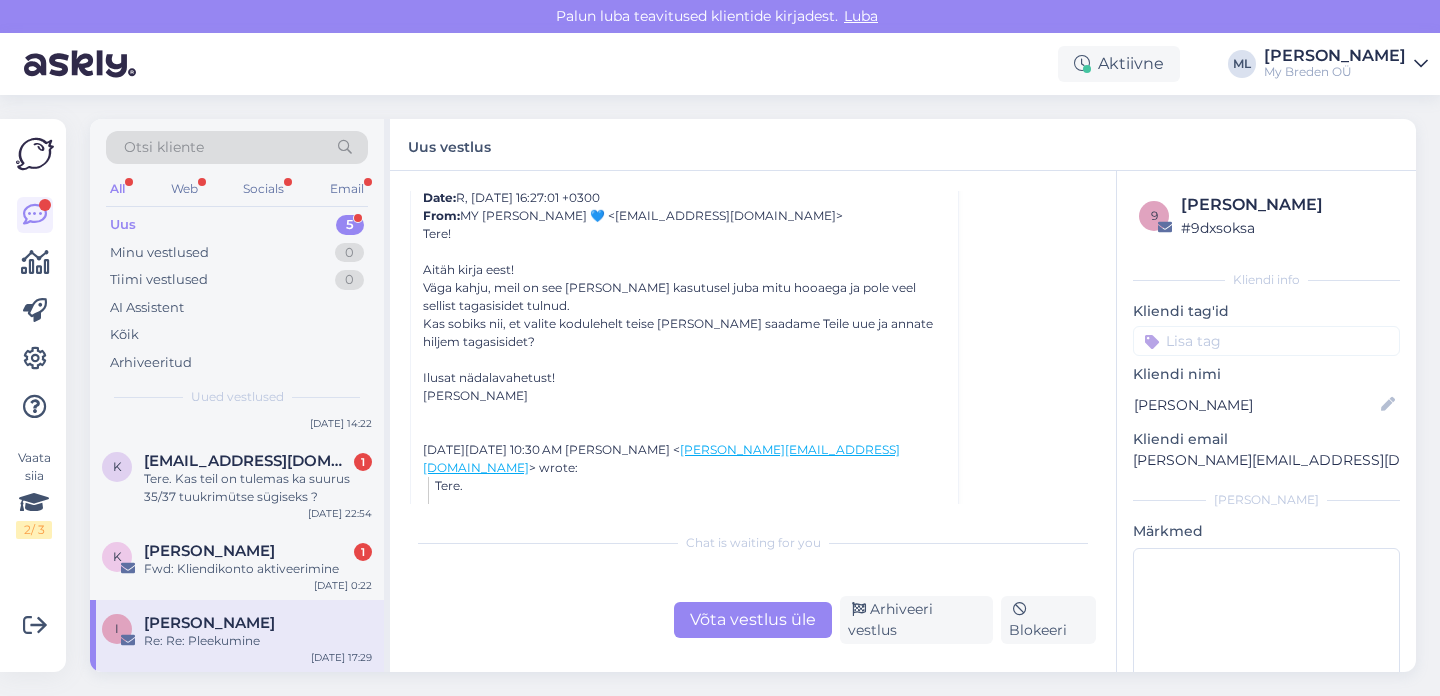 scroll, scrollTop: 264, scrollLeft: 0, axis: vertical 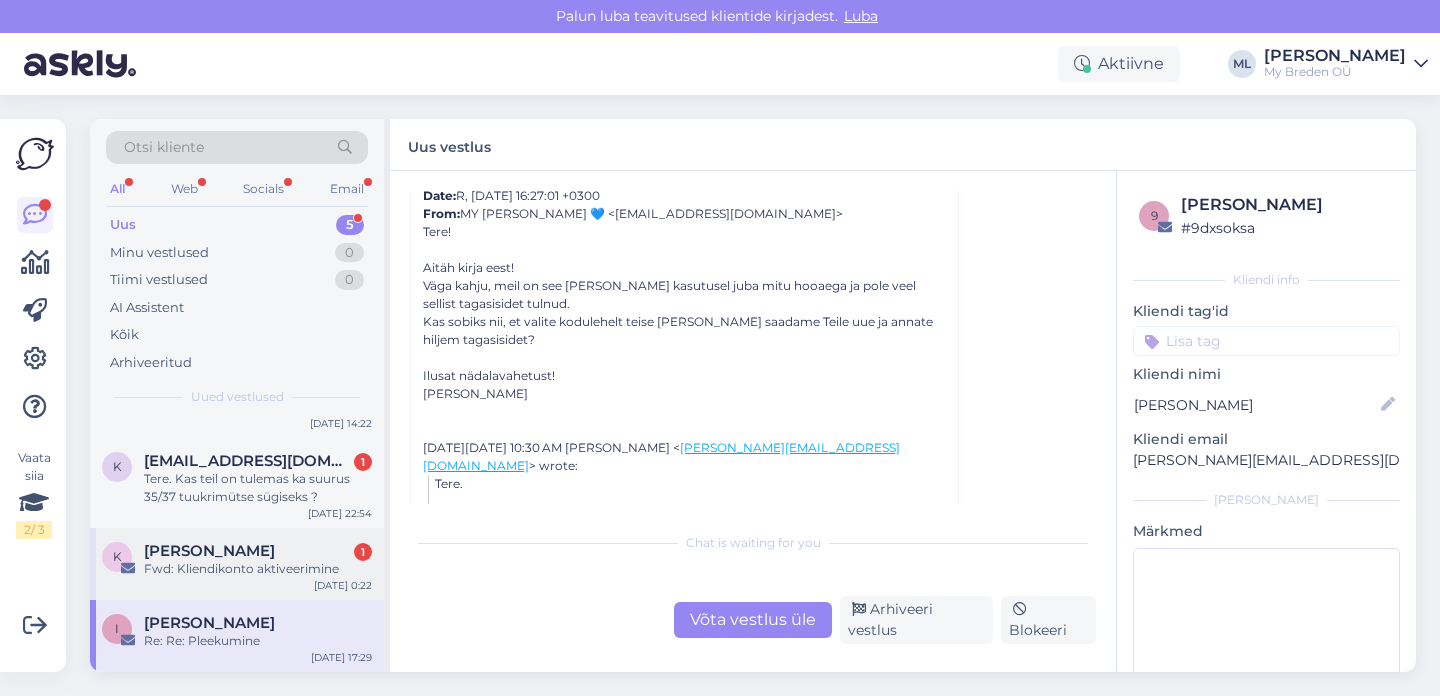 click on "Fwd: Kliendikonto aktiveerimine" at bounding box center (258, 569) 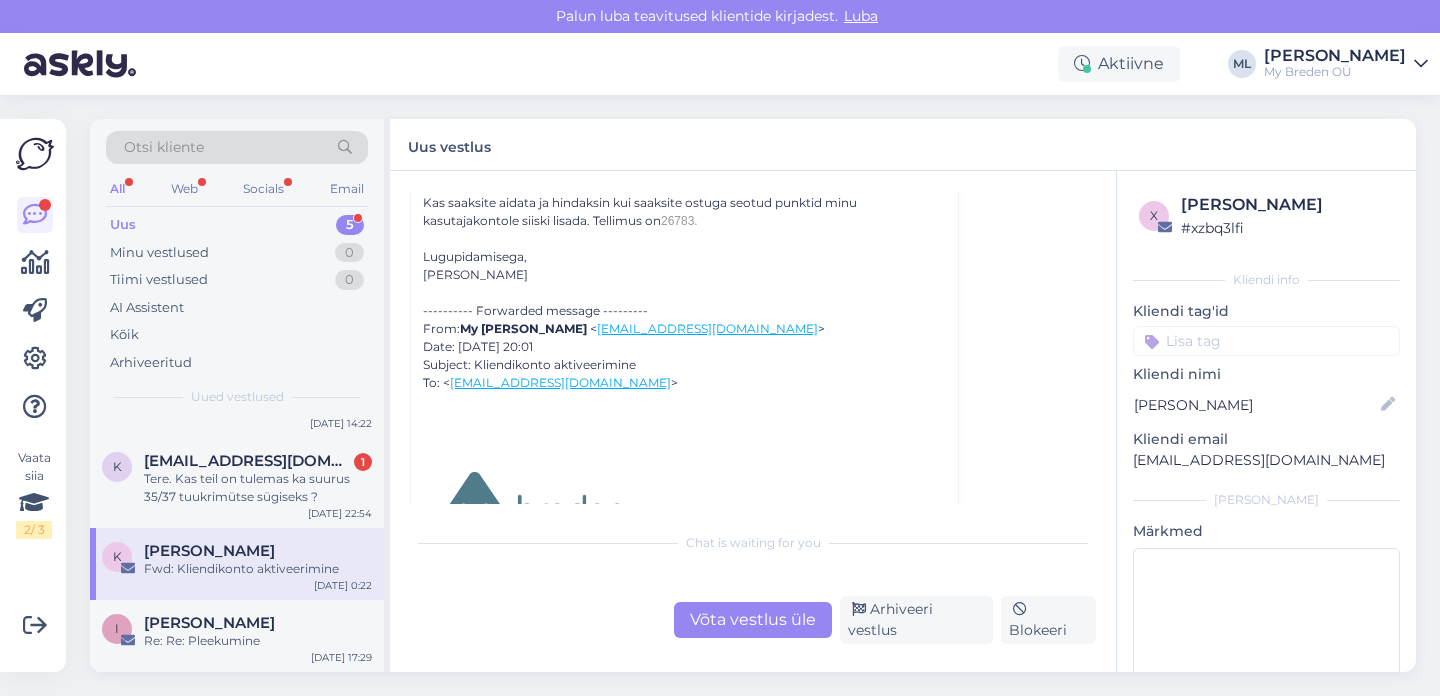 scroll, scrollTop: 683, scrollLeft: 0, axis: vertical 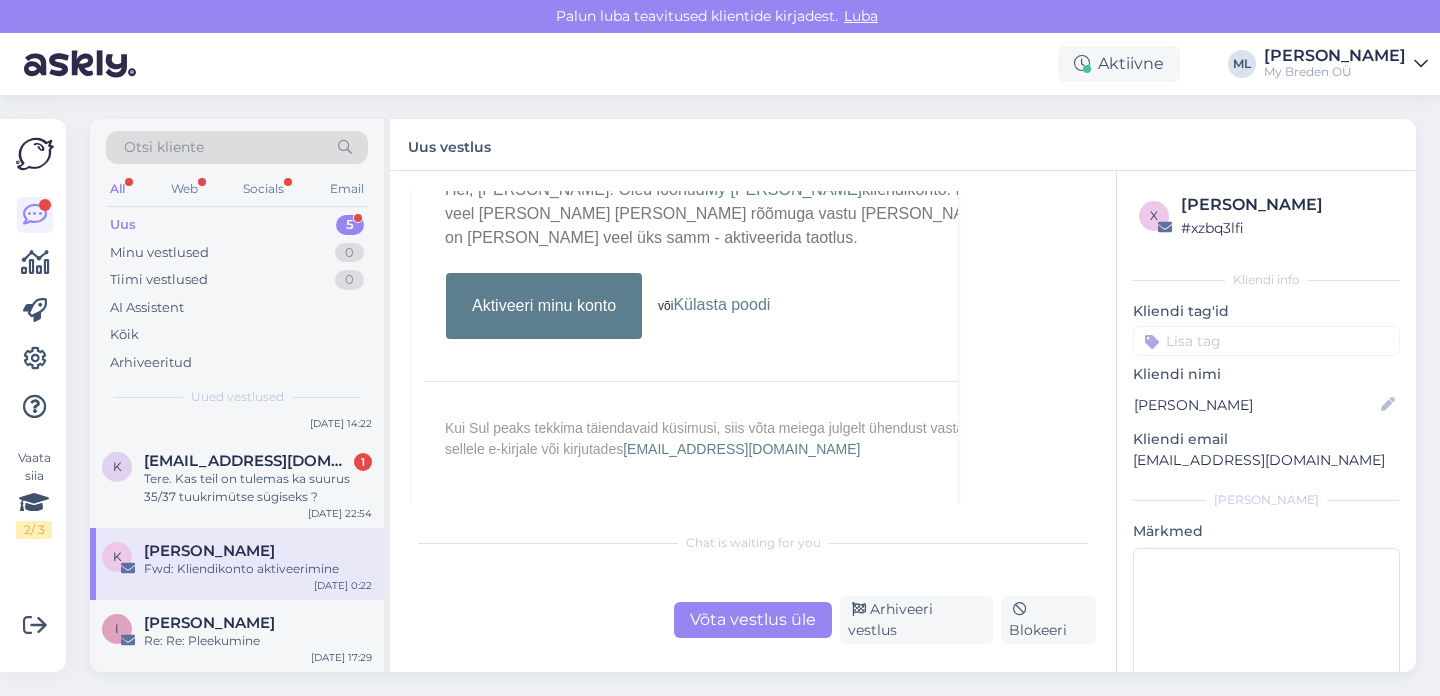 click on "Võta vestlus üle" at bounding box center (753, 620) 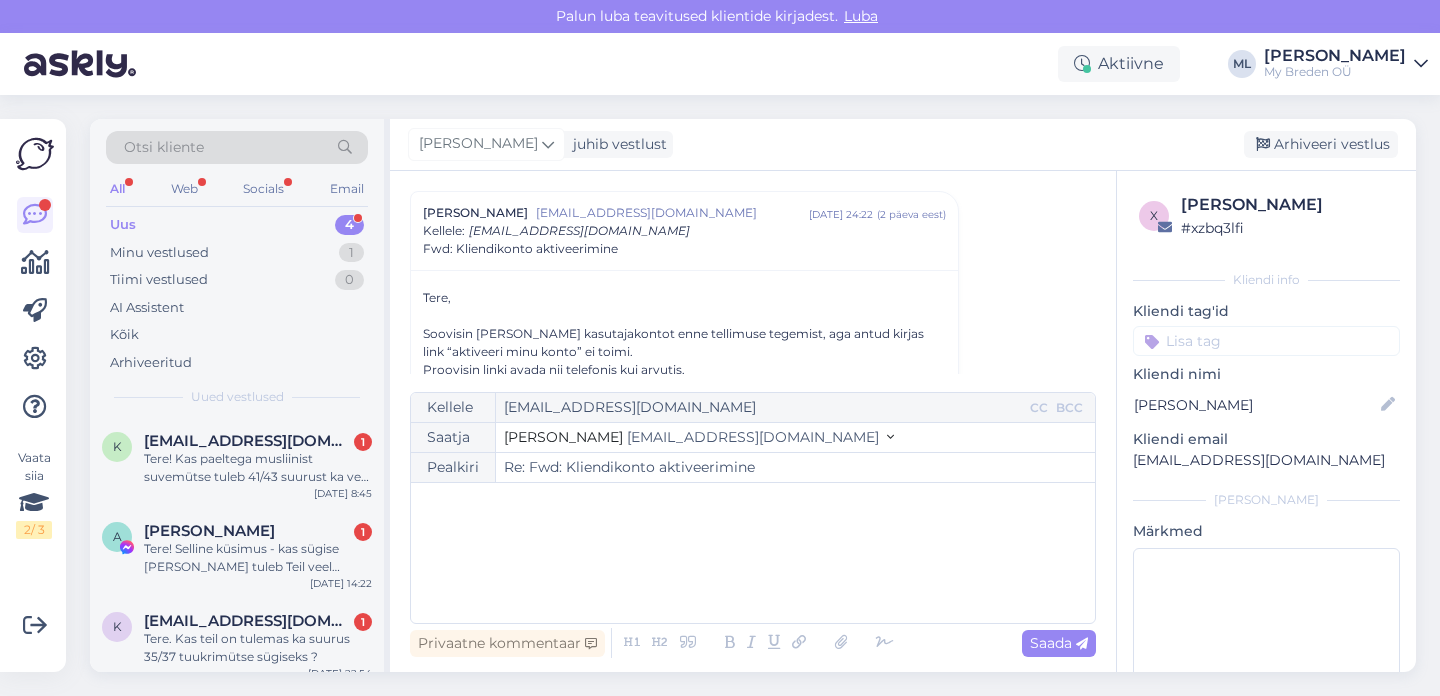 click on "Stella   [EMAIL_ADDRESS][DOMAIN_NAME]" at bounding box center [699, 437] 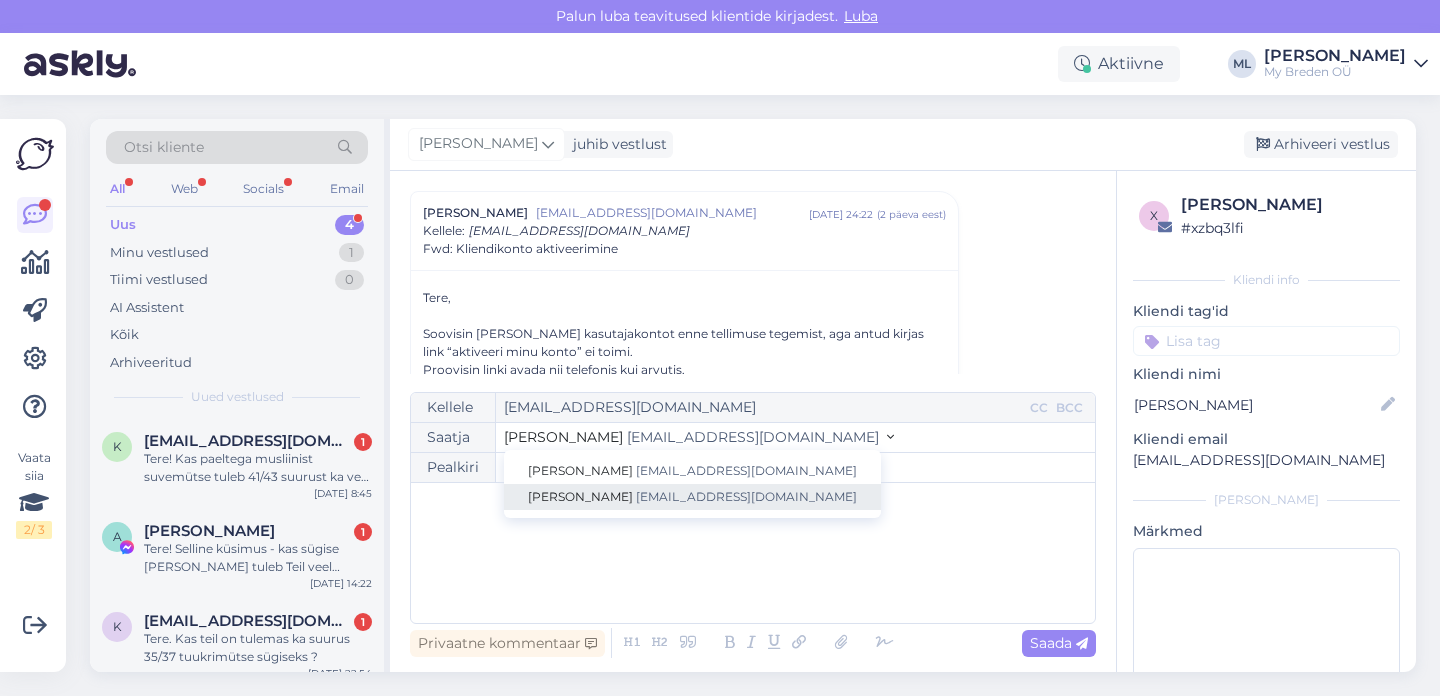 click on "[PERSON_NAME]" at bounding box center (580, 496) 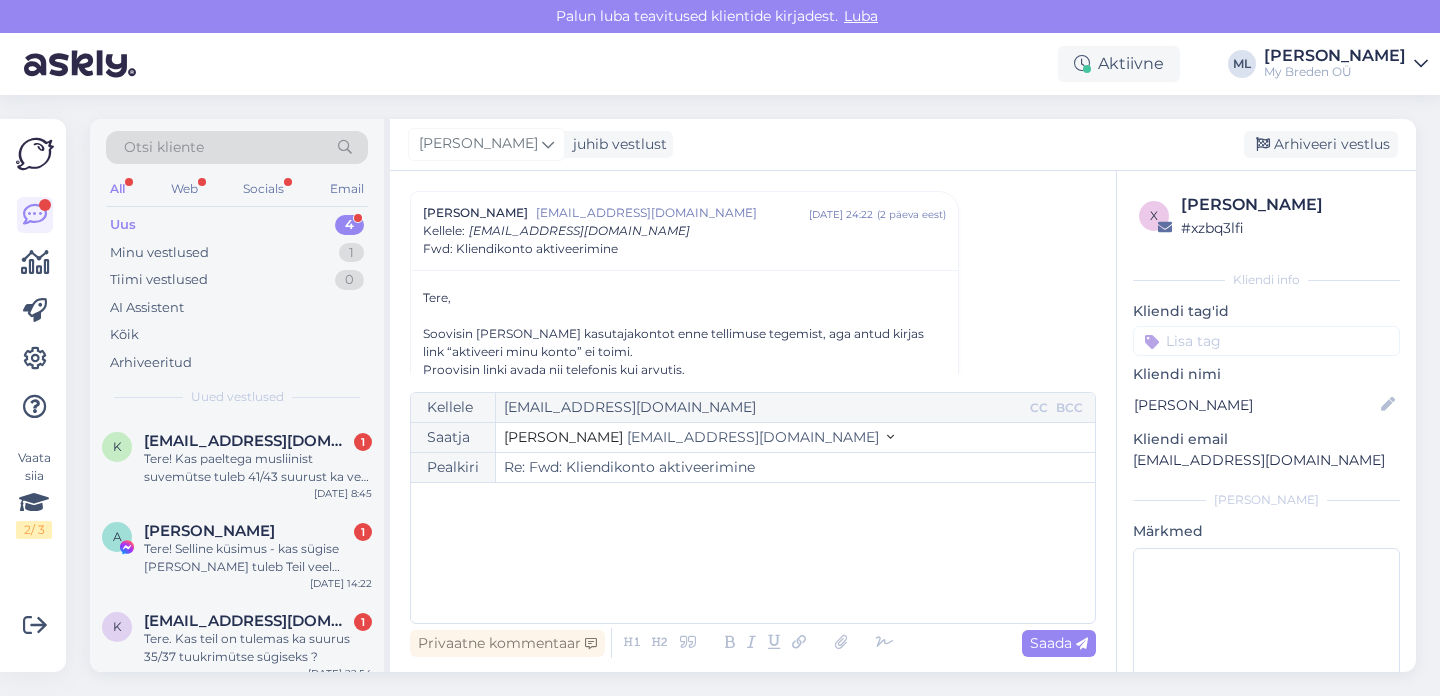 click on "﻿" at bounding box center (753, 553) 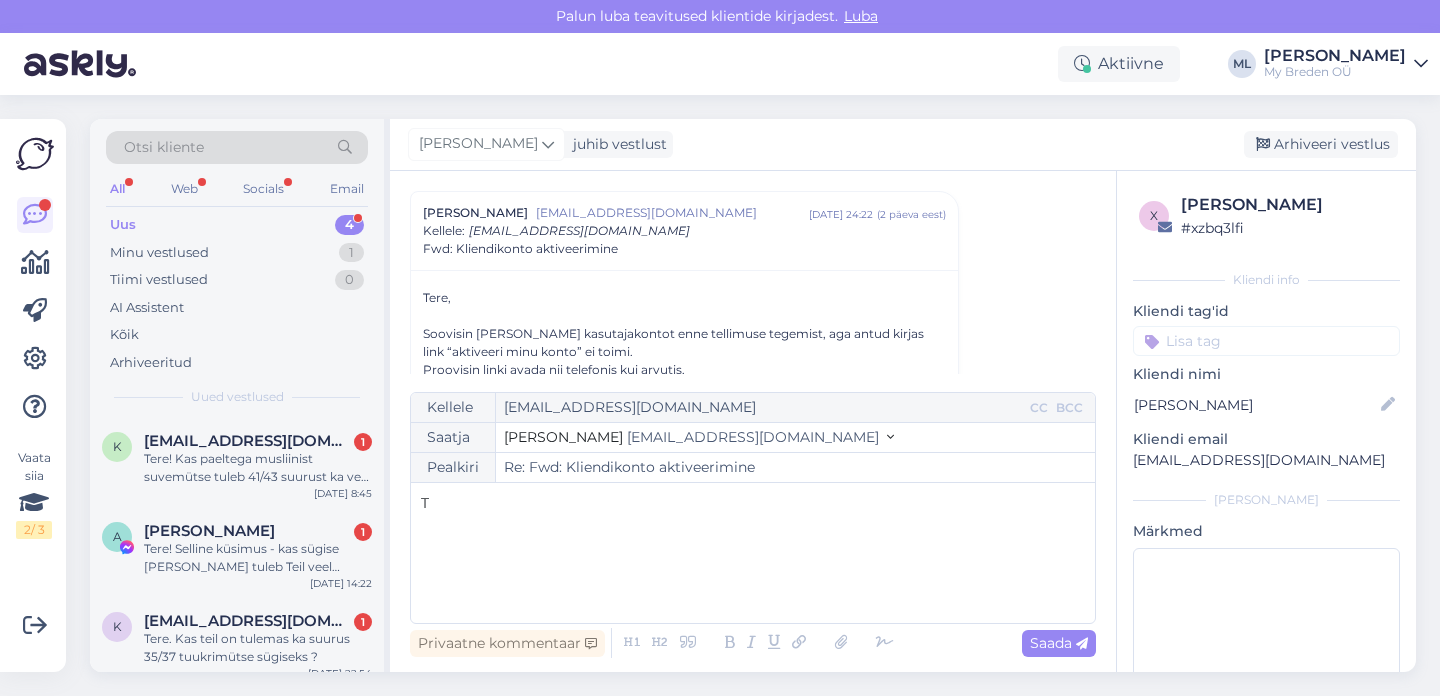 type 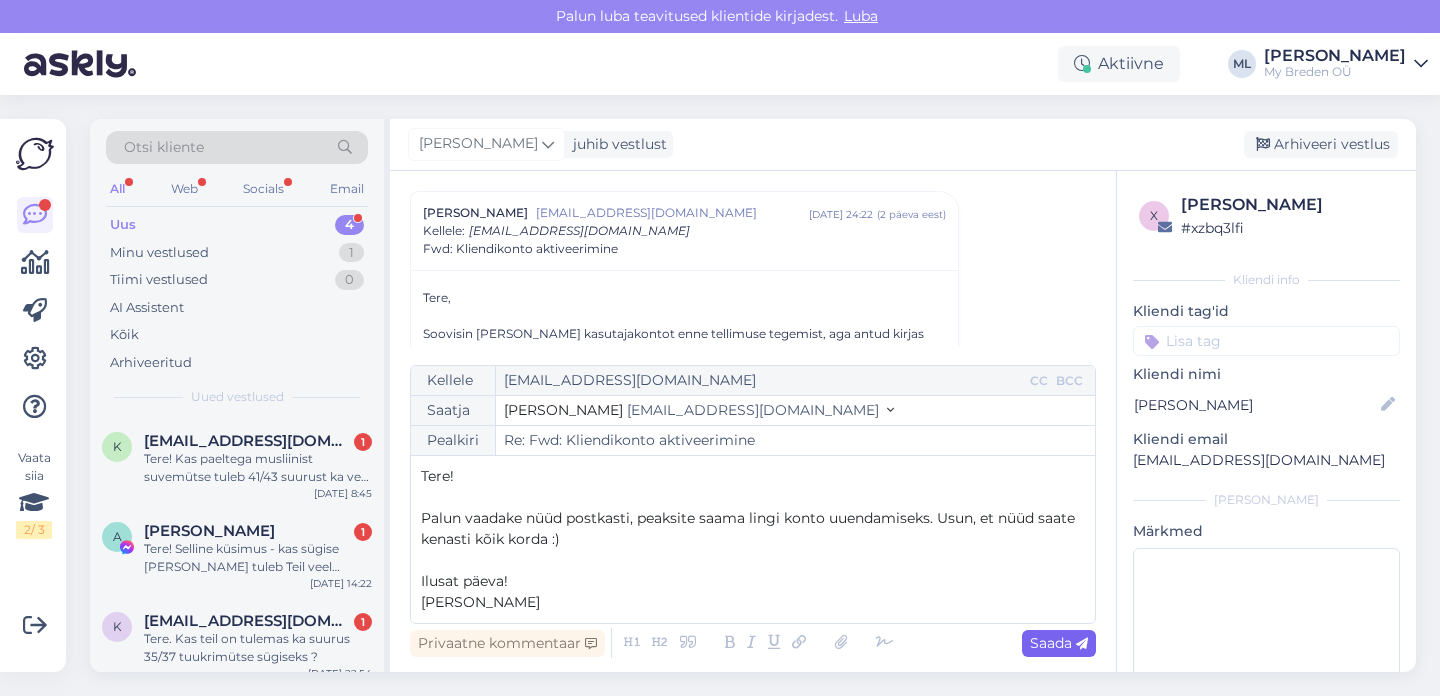 click on "Saada" at bounding box center (1059, 643) 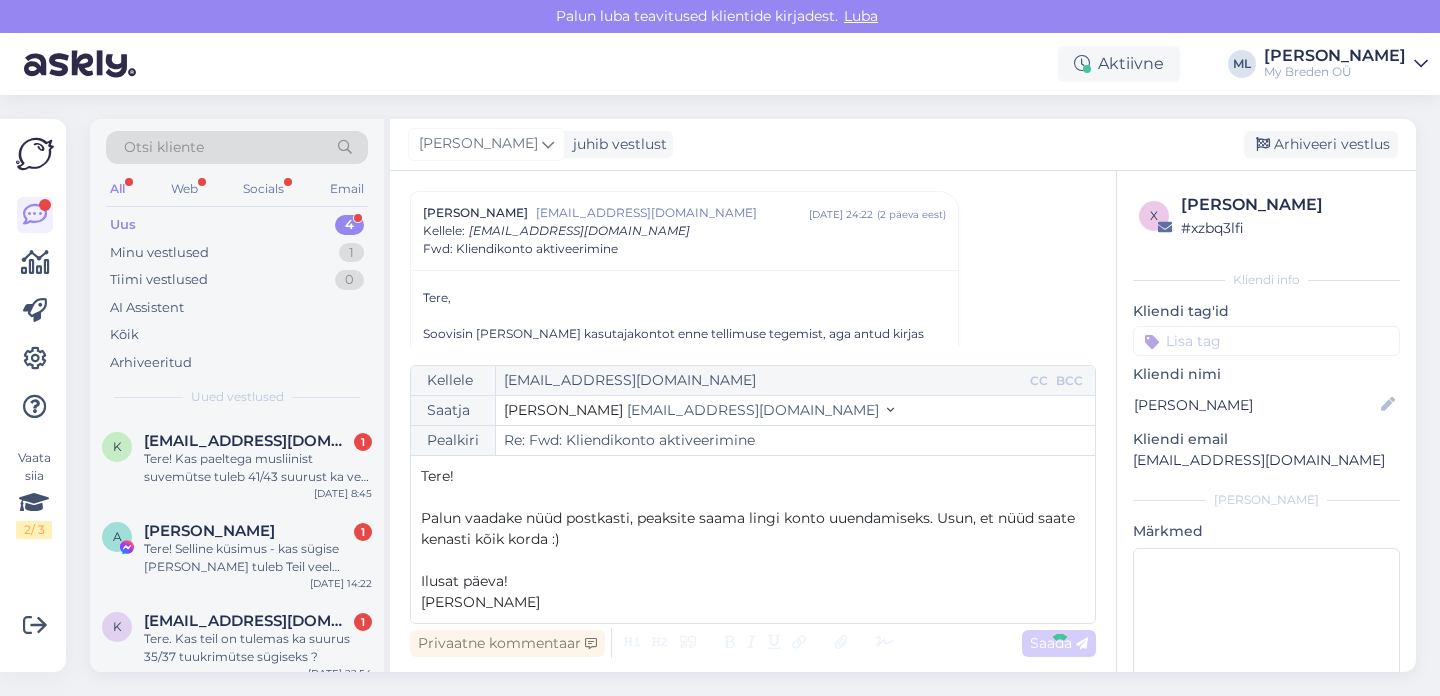 type on "Re: Re: Fwd: Kliendikonto aktiveerimine" 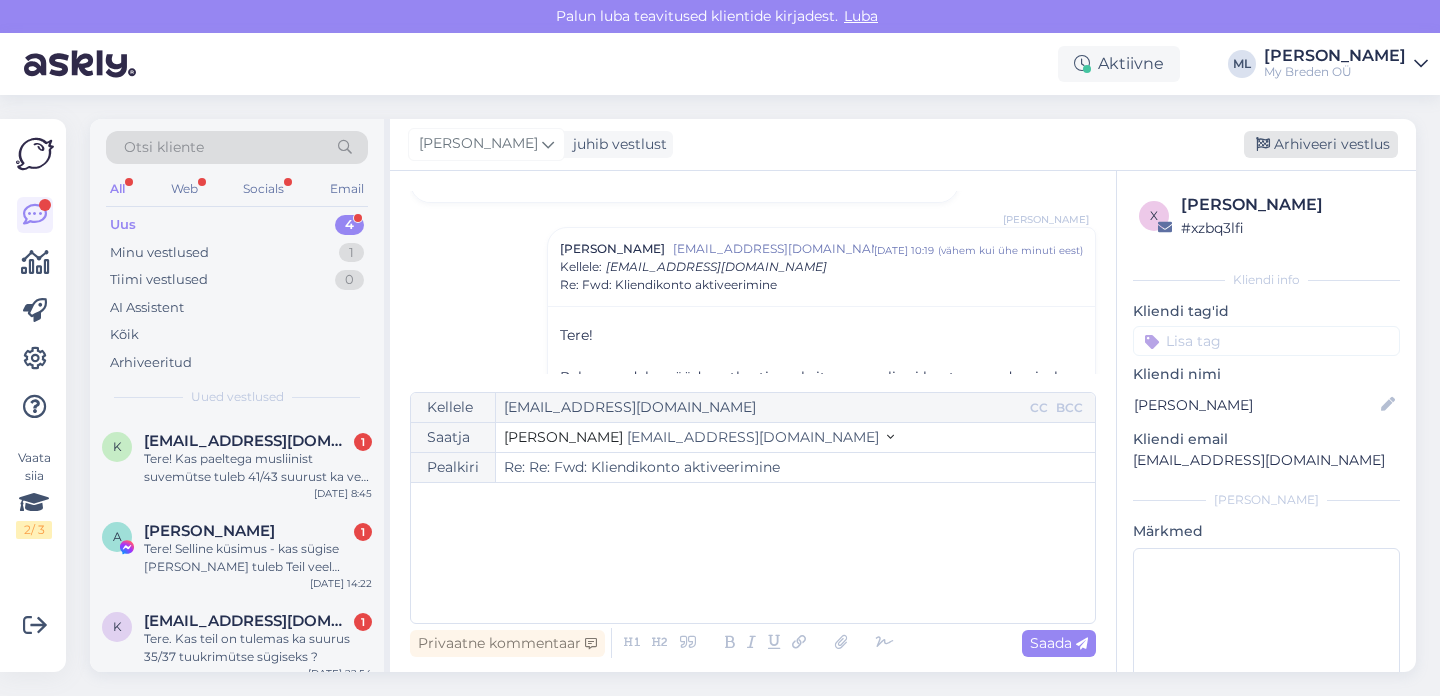 click on "Arhiveeri vestlus" at bounding box center (1321, 144) 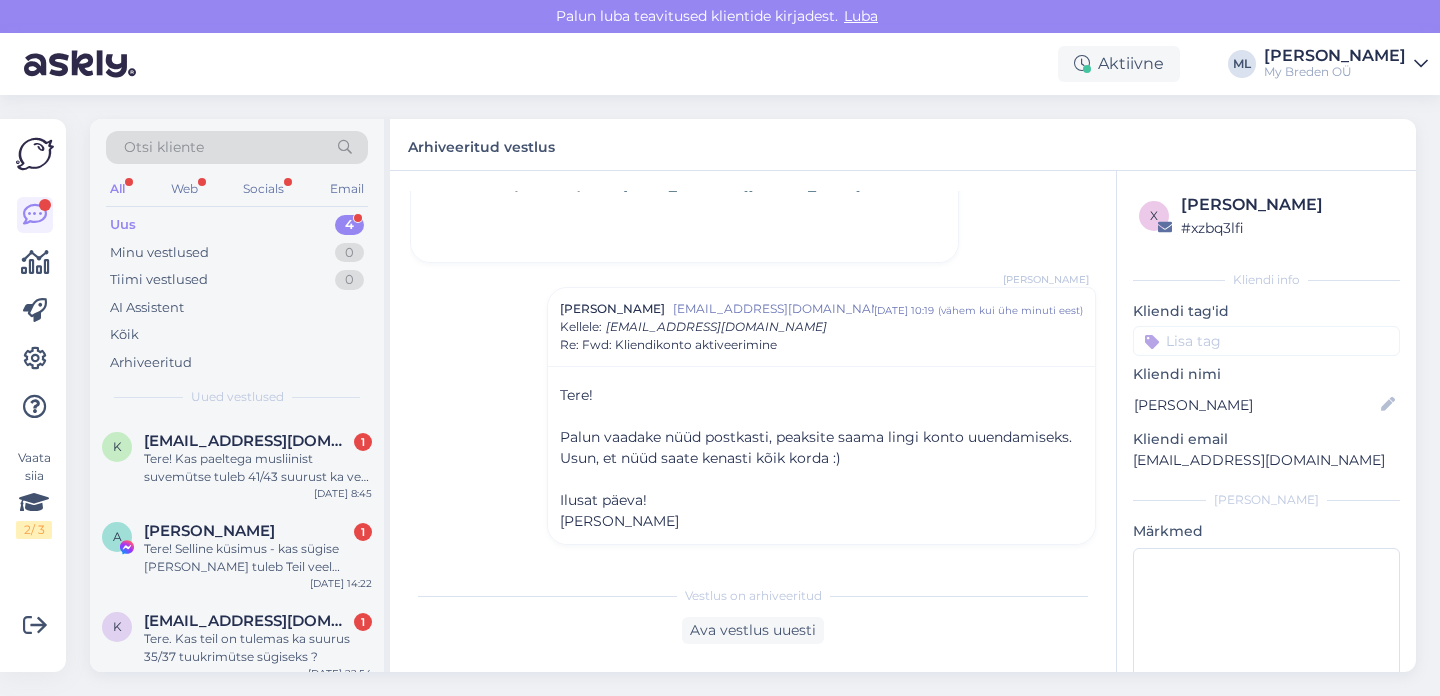 scroll, scrollTop: 924, scrollLeft: 0, axis: vertical 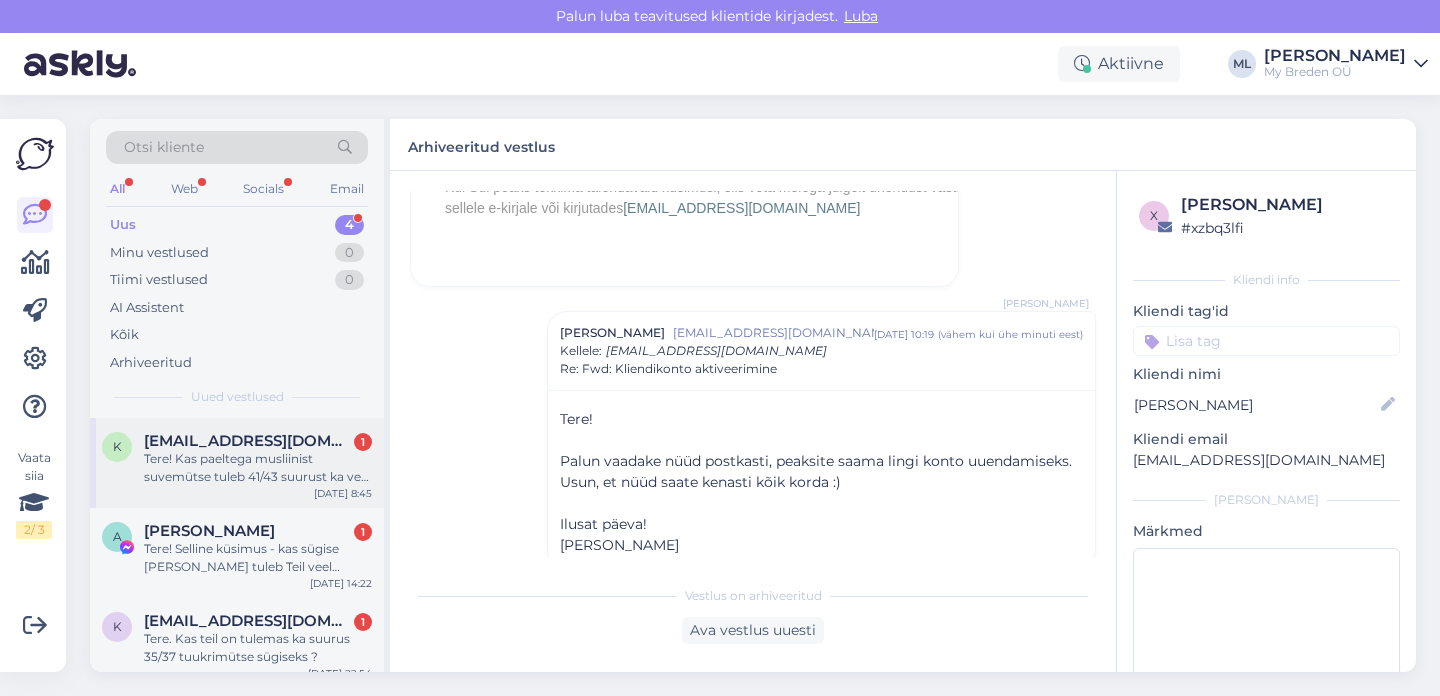 click on "Tere! Kas paeltega musliinist suvemütse tuleb 41/43 suurust ka veel beežis või mündi toonis?" at bounding box center (258, 468) 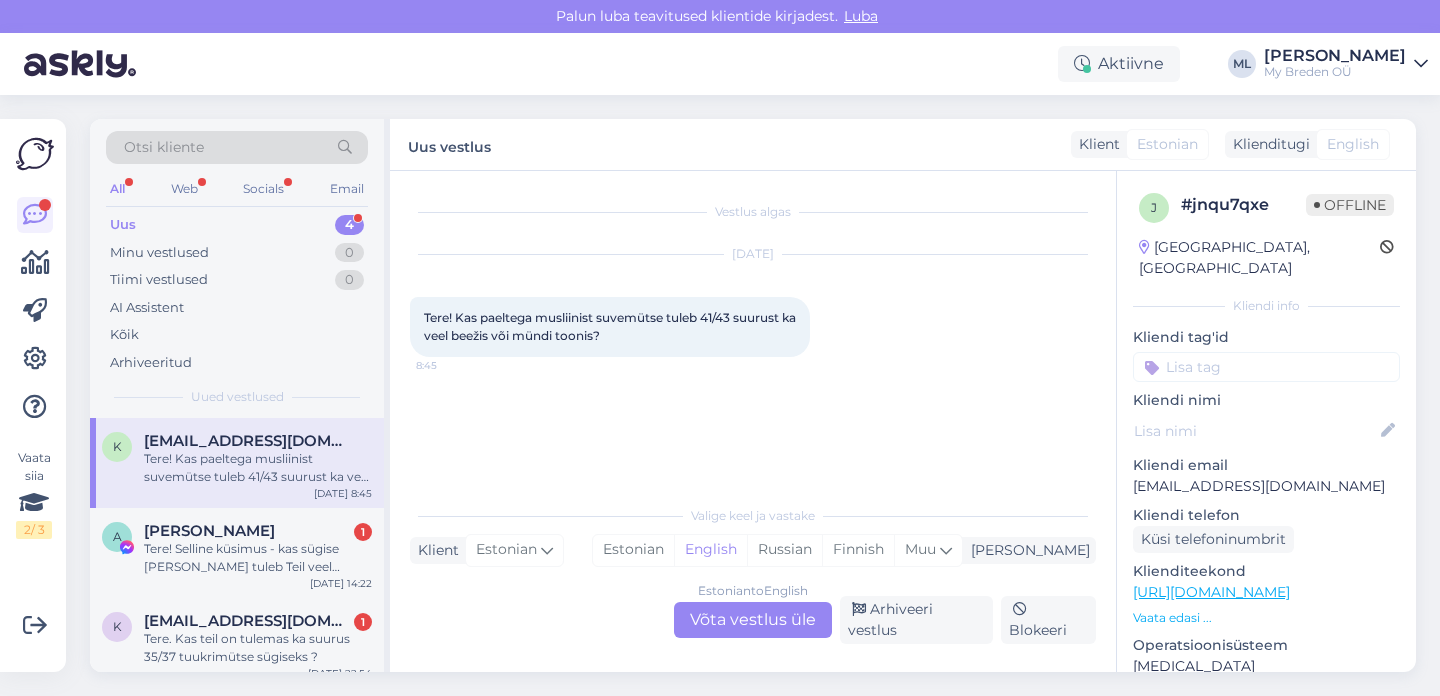 click on "Estonian  to  English Võta vestlus üle" at bounding box center (753, 620) 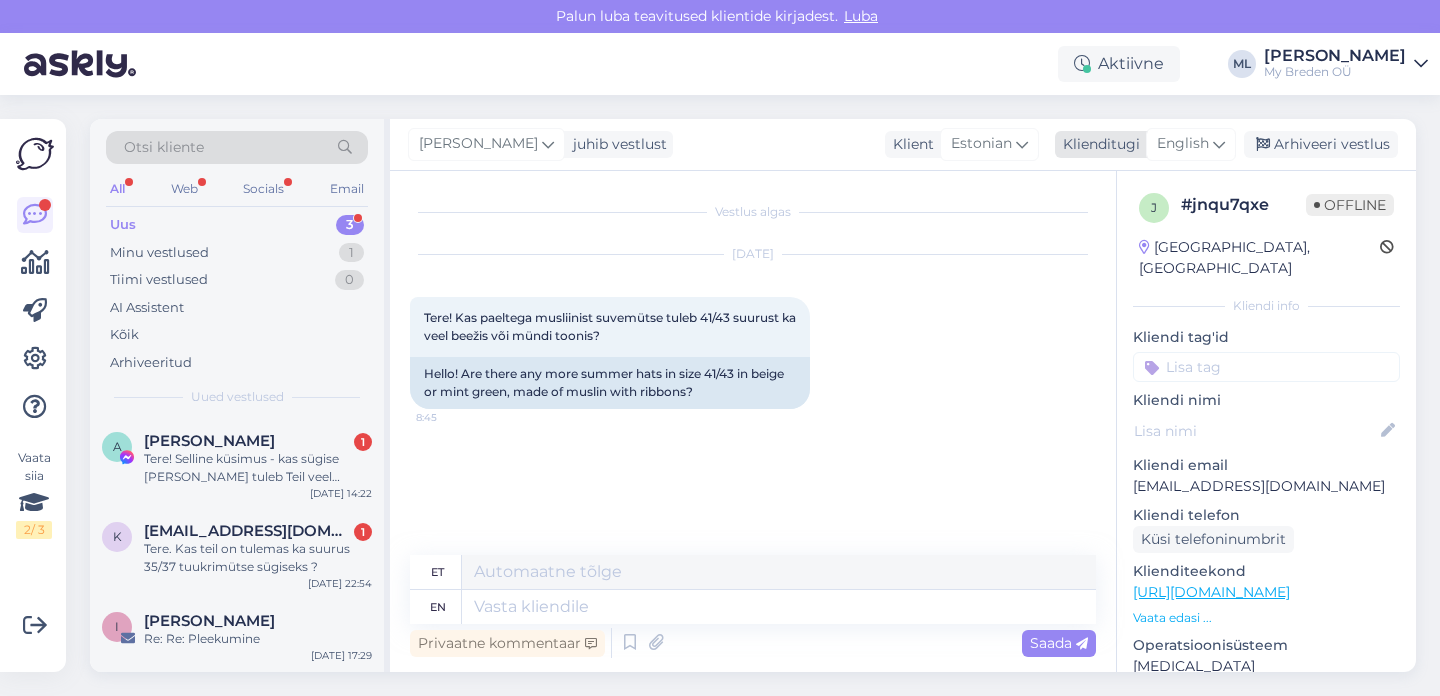 click on "English" at bounding box center [1183, 144] 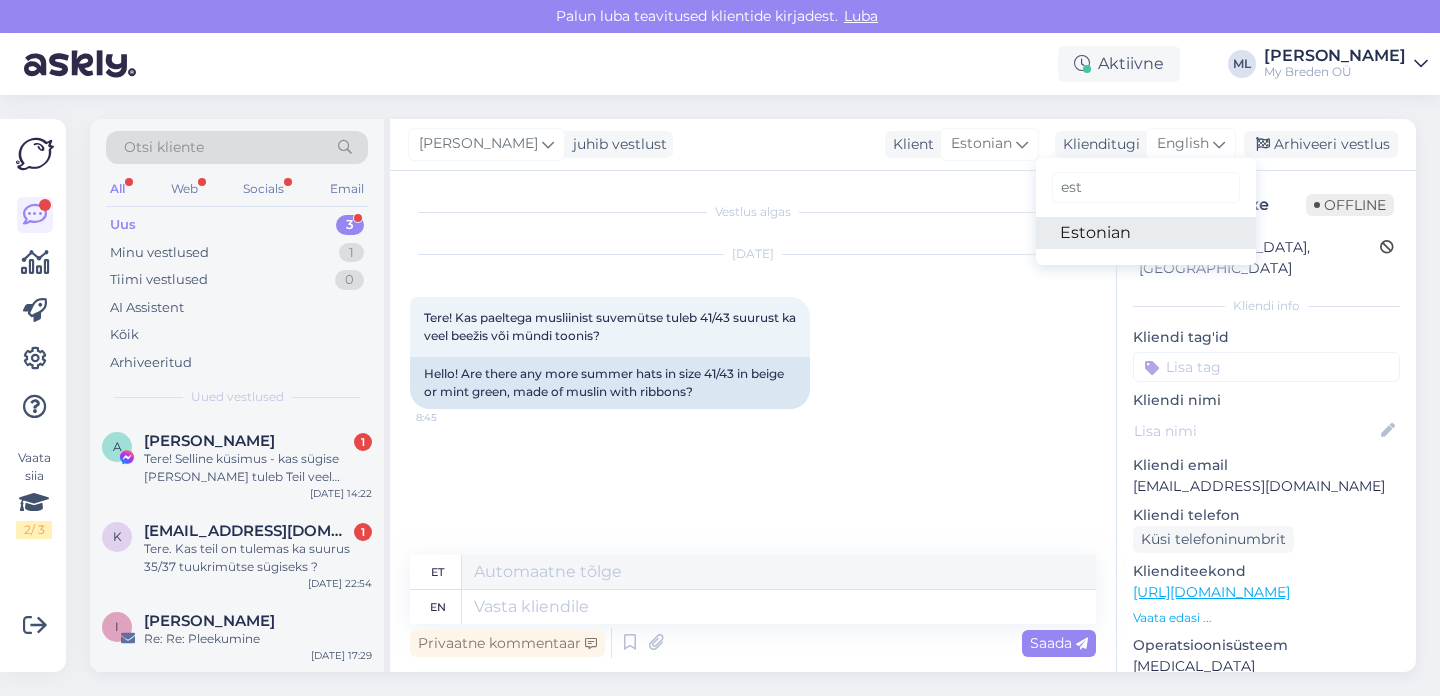 type on "est" 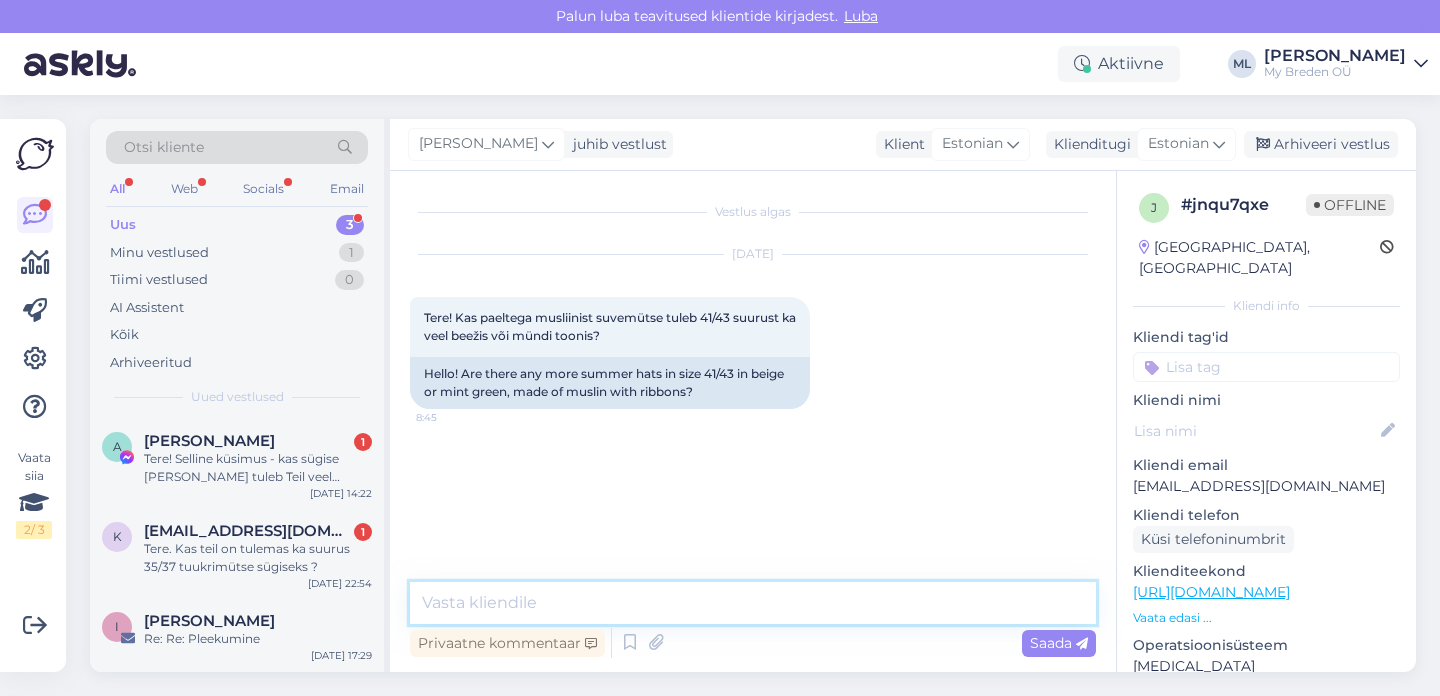 click at bounding box center (753, 603) 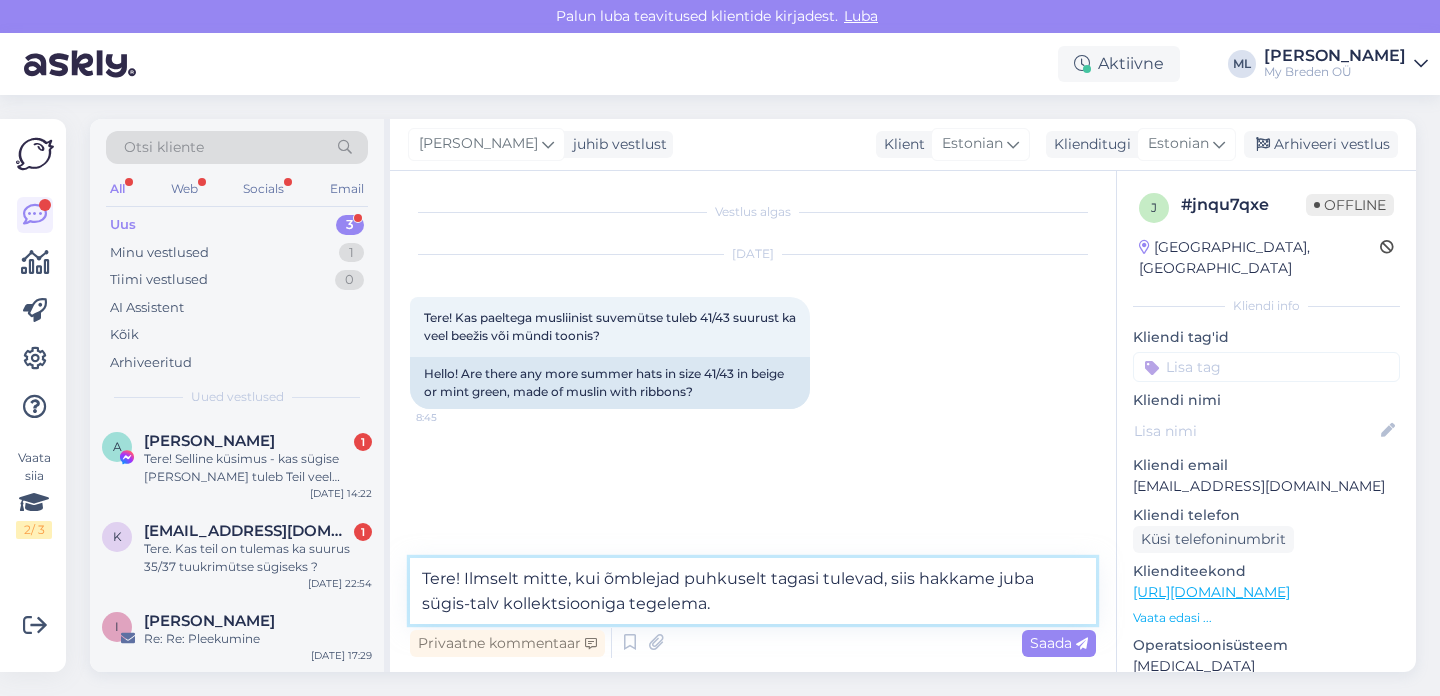 type on "Tere! Ilmselt mitte, kui õmblejad puhkuselt tagasi tulevad, siis hakkame juba sügis-talv kollektsiooniga tegelema." 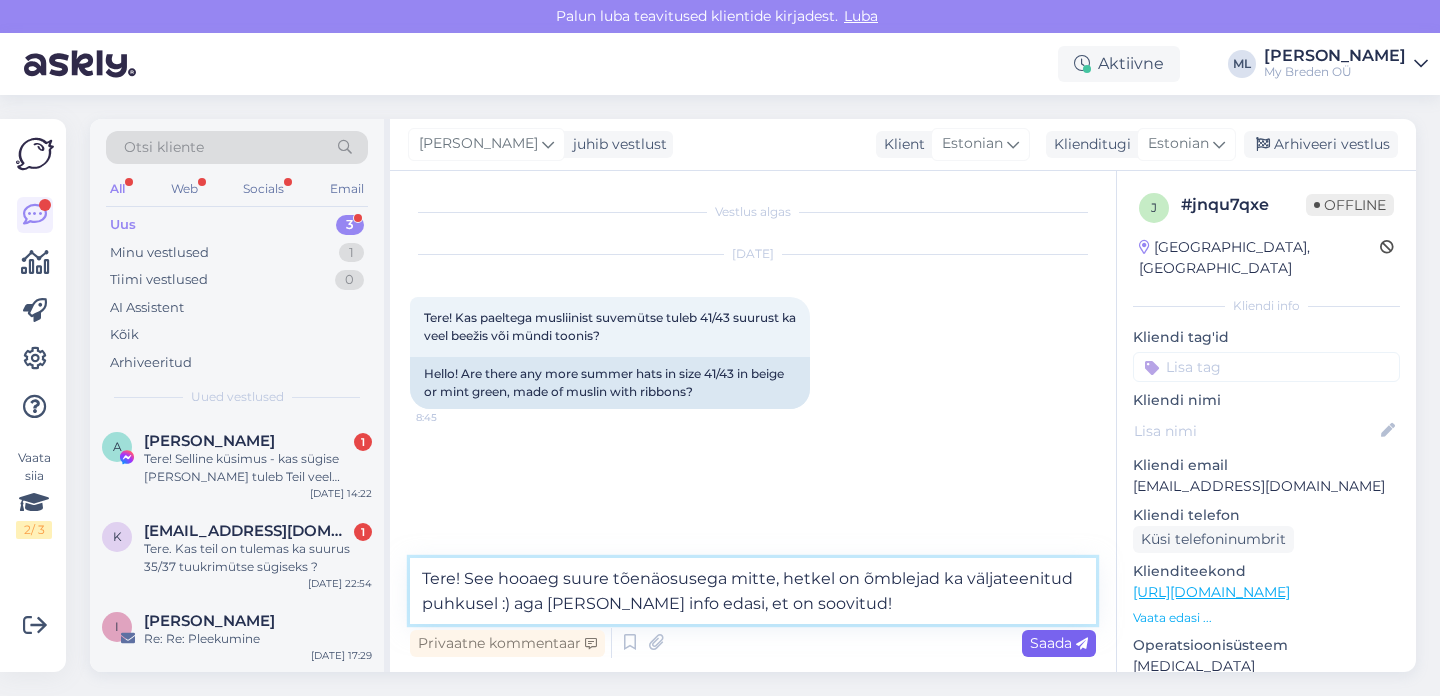 type on "Tere! See hooaeg suure tõenäosusega mitte, hetkel on õmblejad ka väljateenitud puhkusel :) aga [PERSON_NAME] info edasi, et on soovitud!" 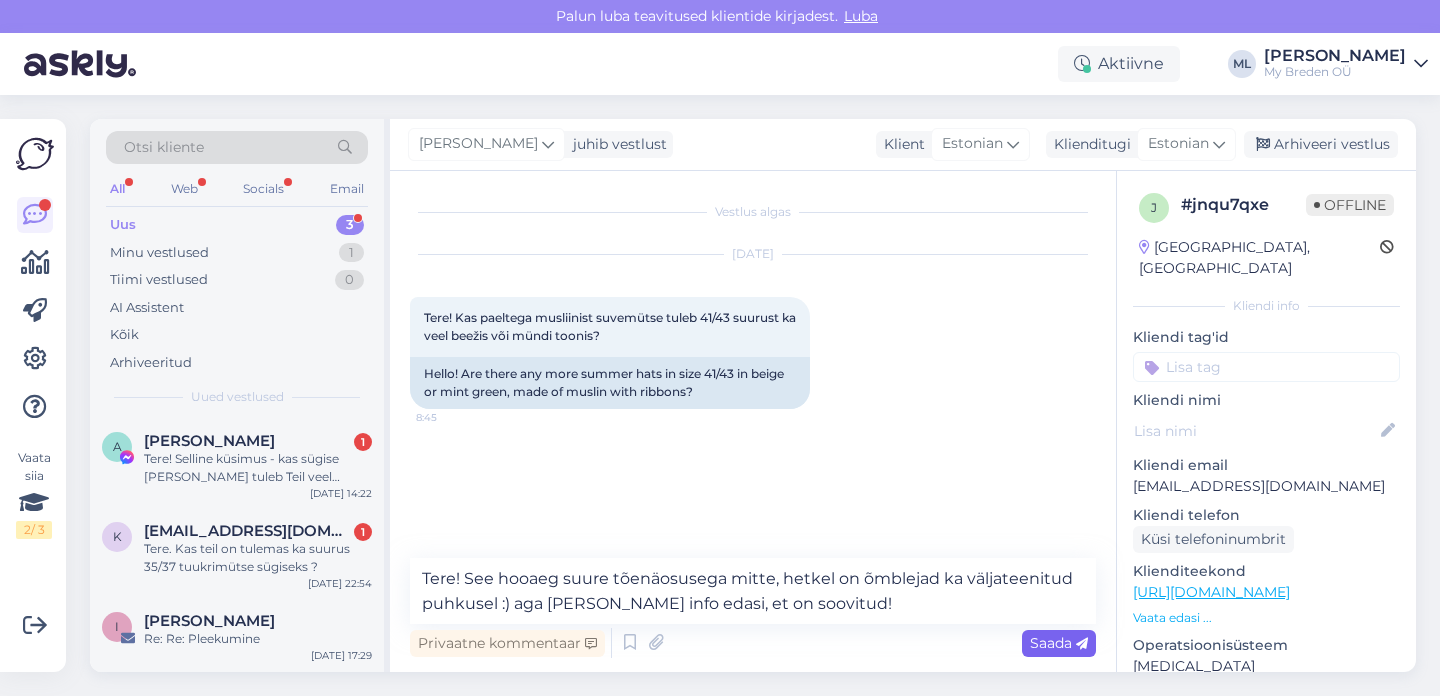 click on "Saada" at bounding box center [1059, 643] 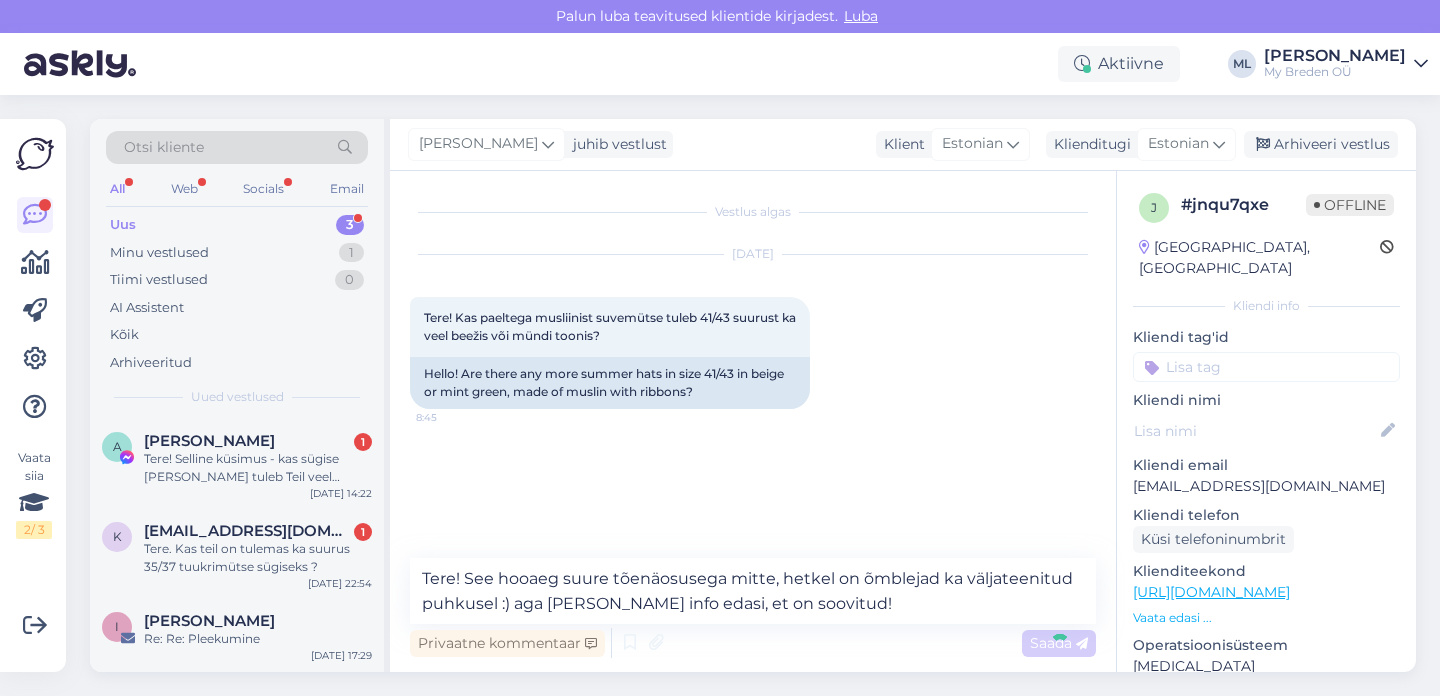 type 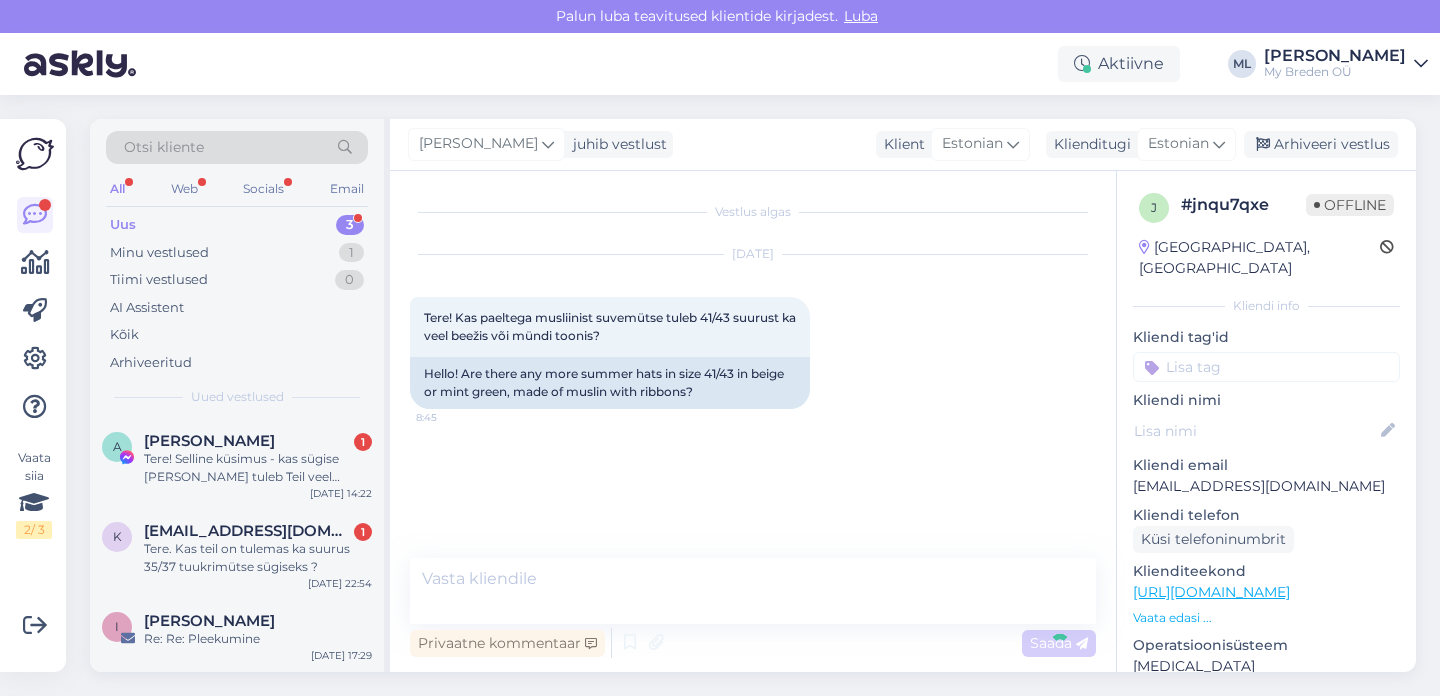 scroll, scrollTop: 0, scrollLeft: 0, axis: both 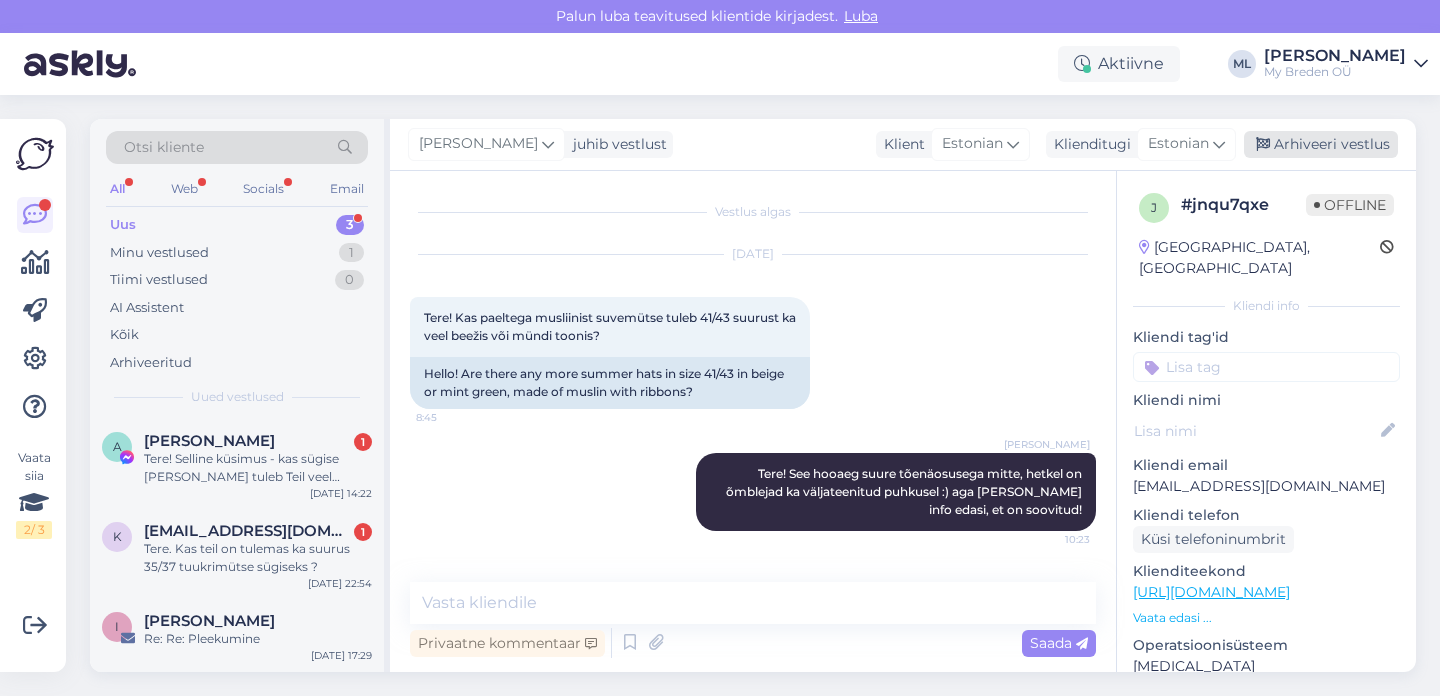 click on "Arhiveeri vestlus" at bounding box center (1321, 144) 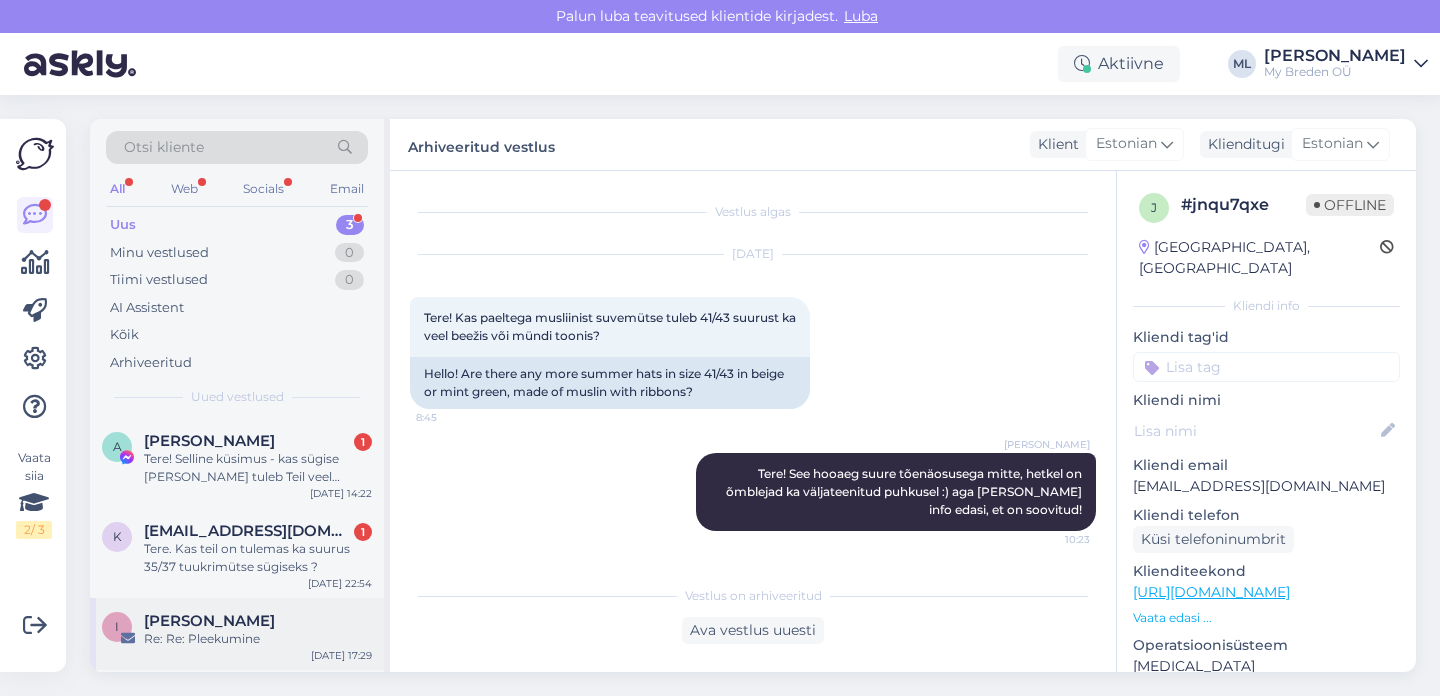 click on "[PERSON_NAME]" at bounding box center [209, 621] 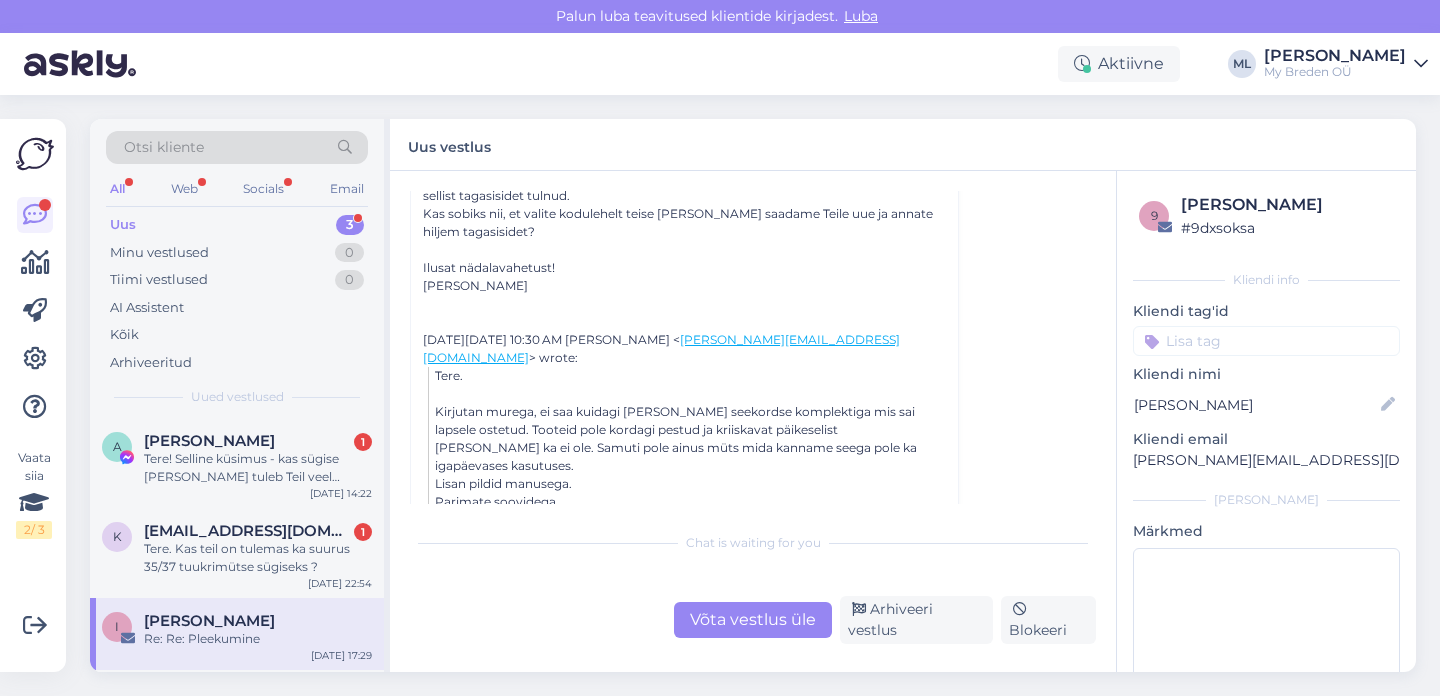 scroll, scrollTop: 0, scrollLeft: 0, axis: both 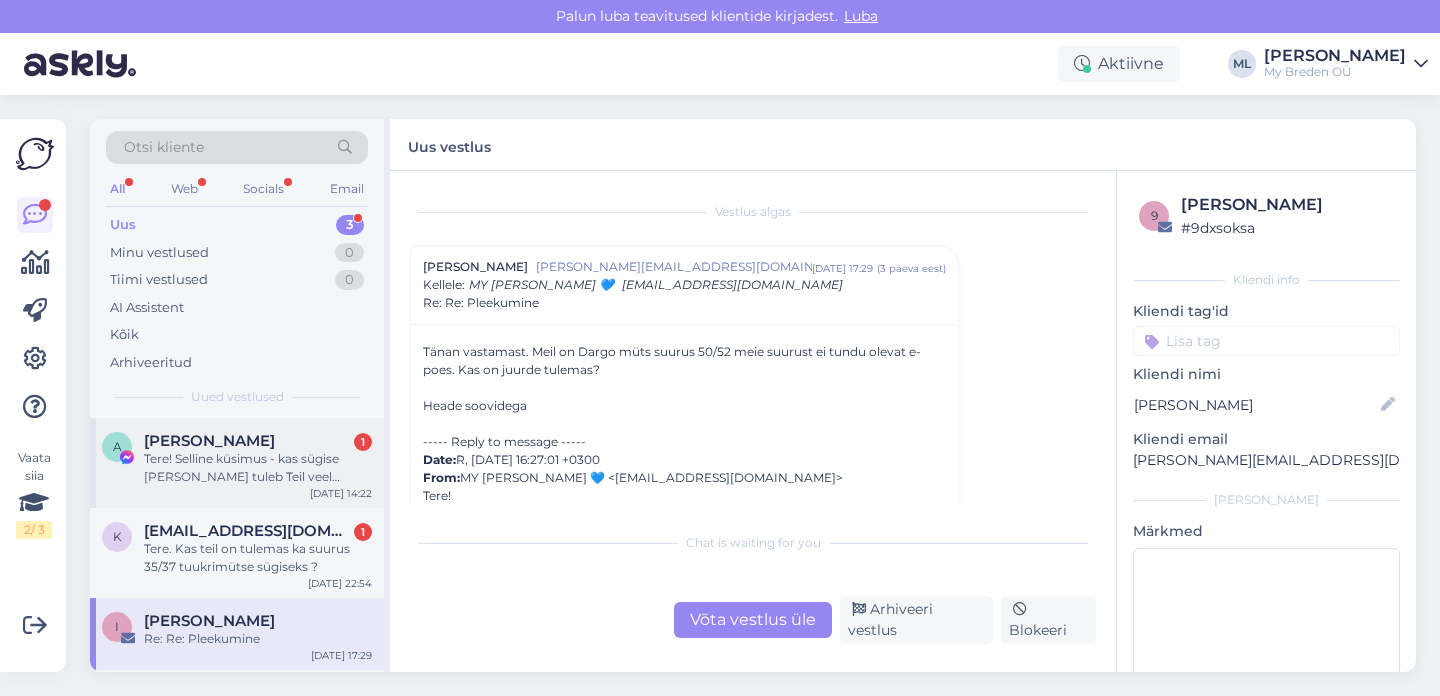 click on "Tere!
Selline küsimus - kas sügise [PERSON_NAME] tuleb Teil veel meriinovoodriga mütse müüki?
Just paksemat meriinot mõtlen.
Vaatan juba pikemat aega, et 52/53 suurusele meriinot Teil ei ole.
Ikka head!
[PERSON_NAME]" at bounding box center (258, 468) 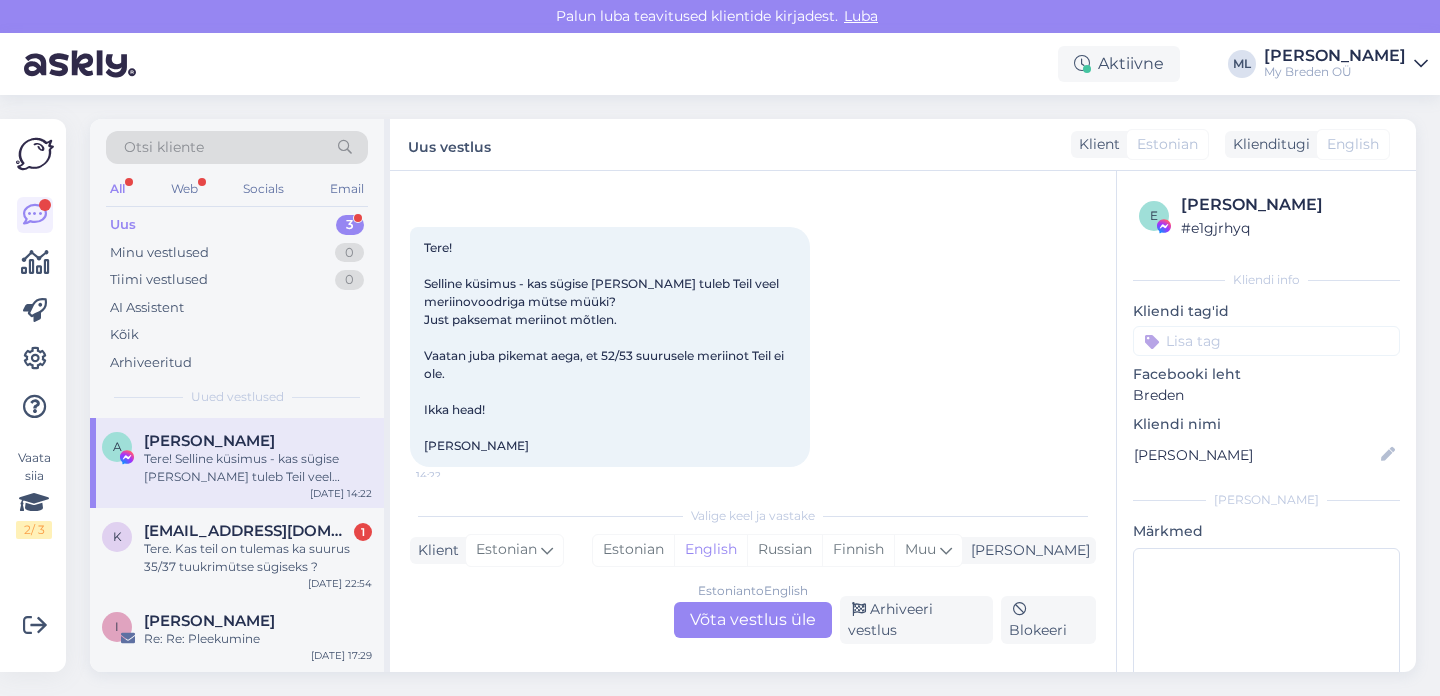 scroll, scrollTop: 69, scrollLeft: 0, axis: vertical 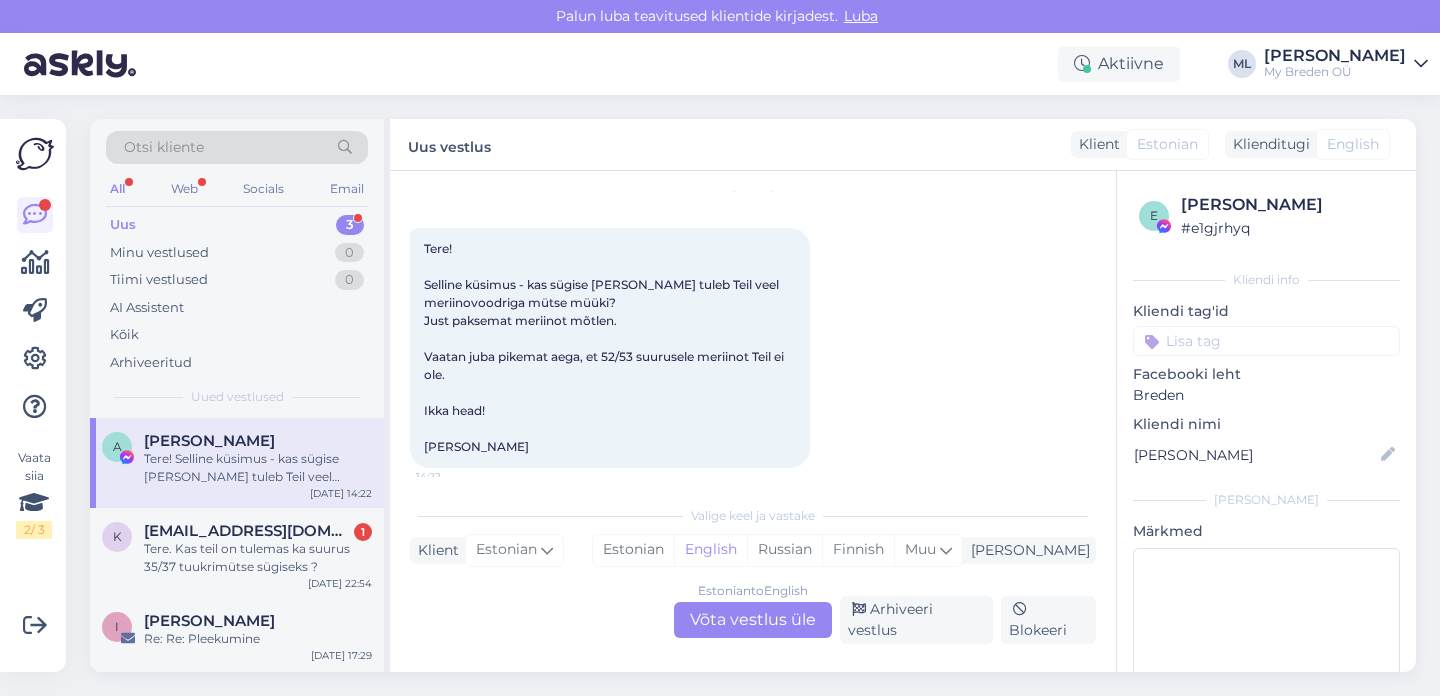 click on "Estonian  to  English Võta vestlus üle" at bounding box center [753, 620] 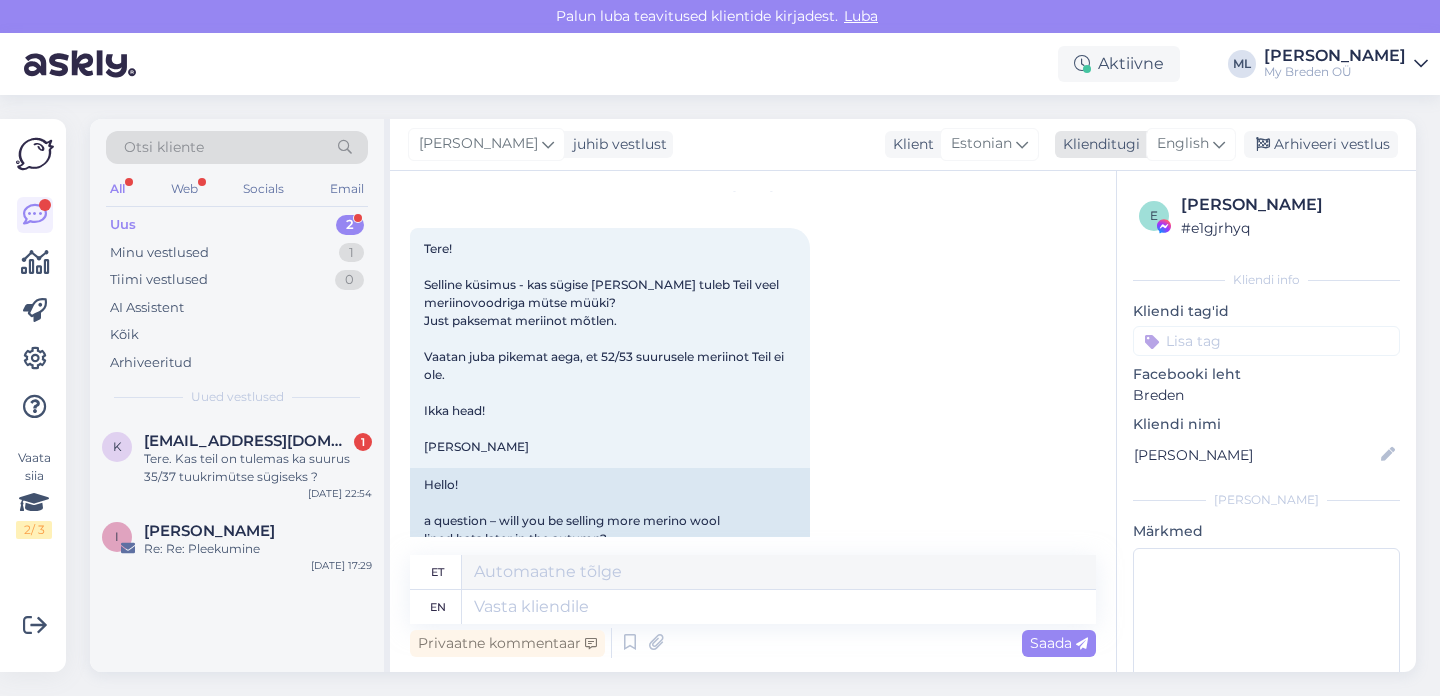 click on "English" at bounding box center [1183, 144] 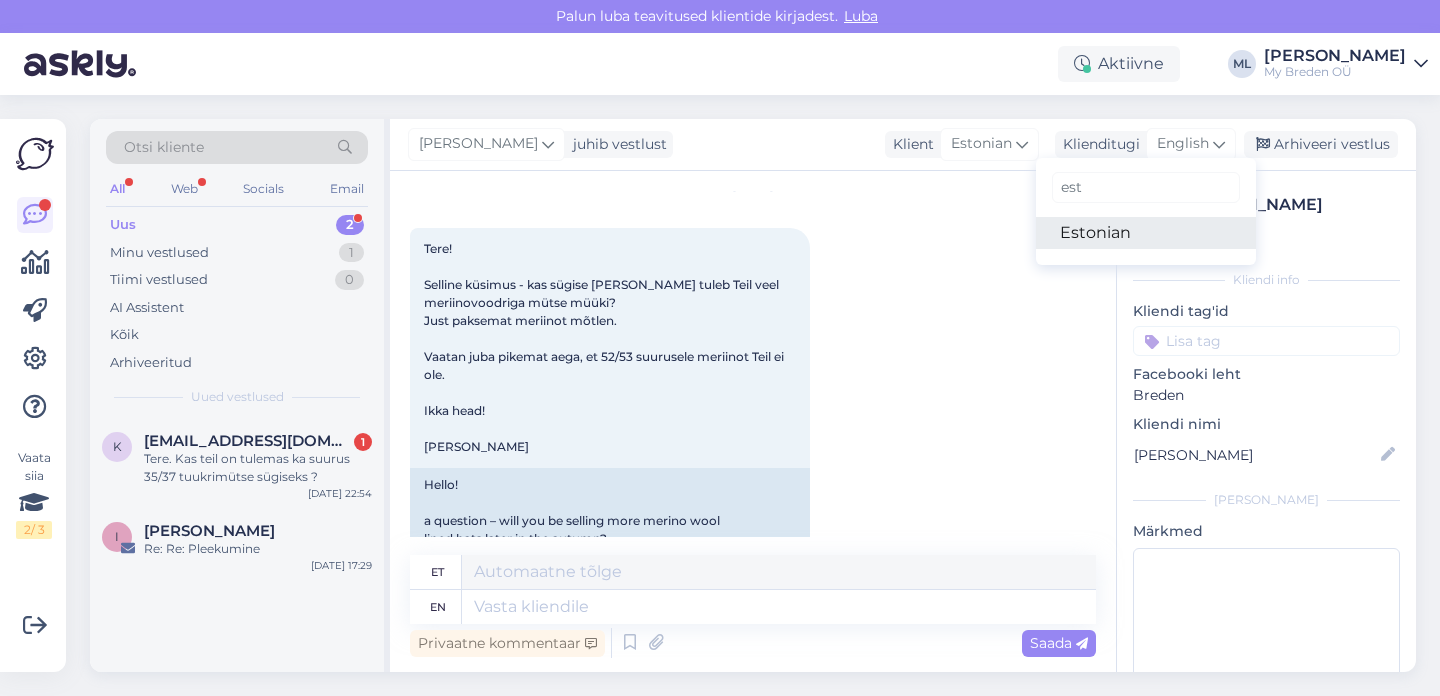 type on "est" 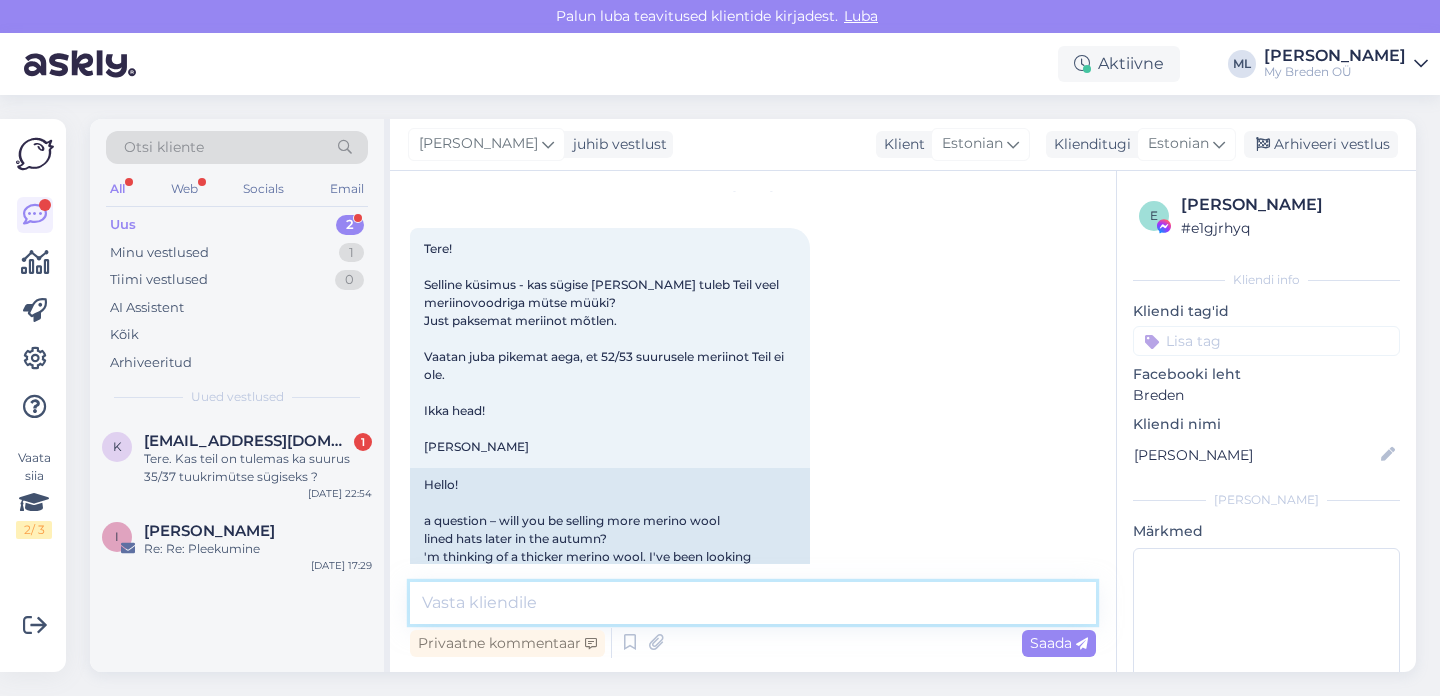 click at bounding box center (753, 603) 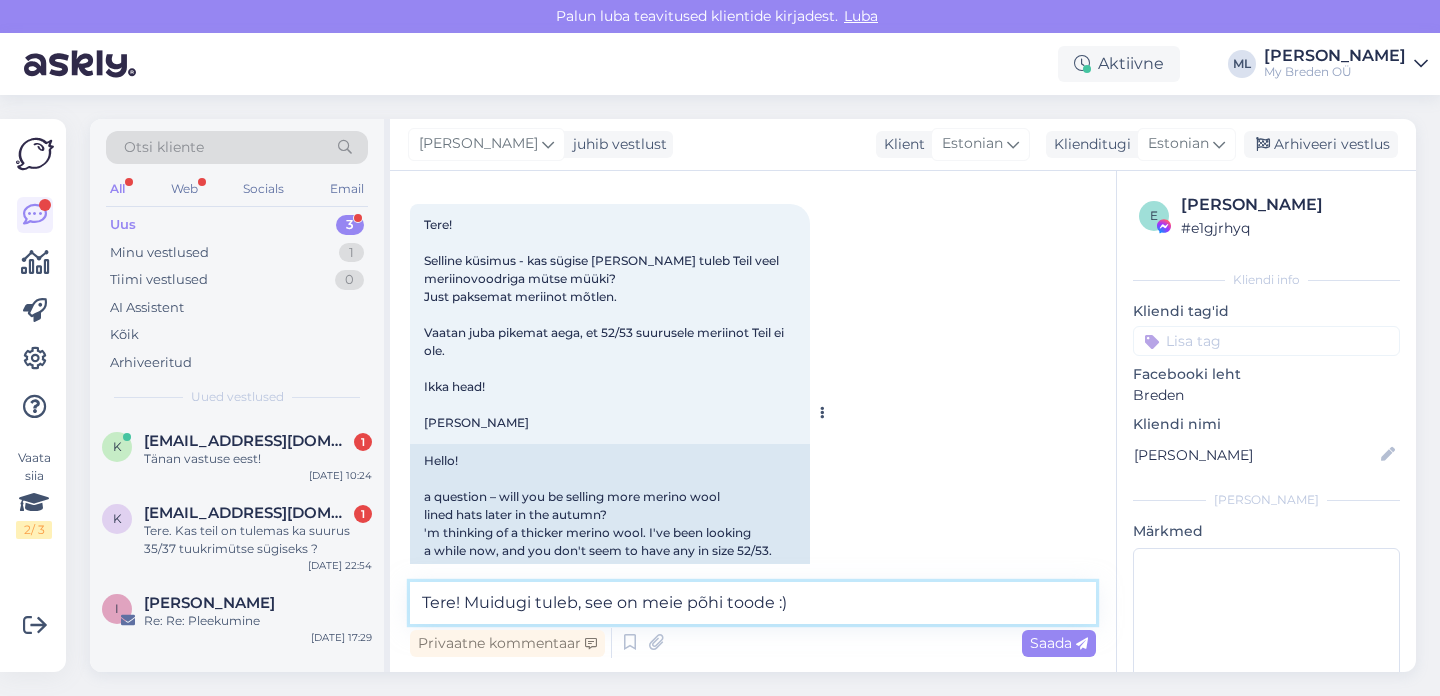 scroll, scrollTop: 92, scrollLeft: 0, axis: vertical 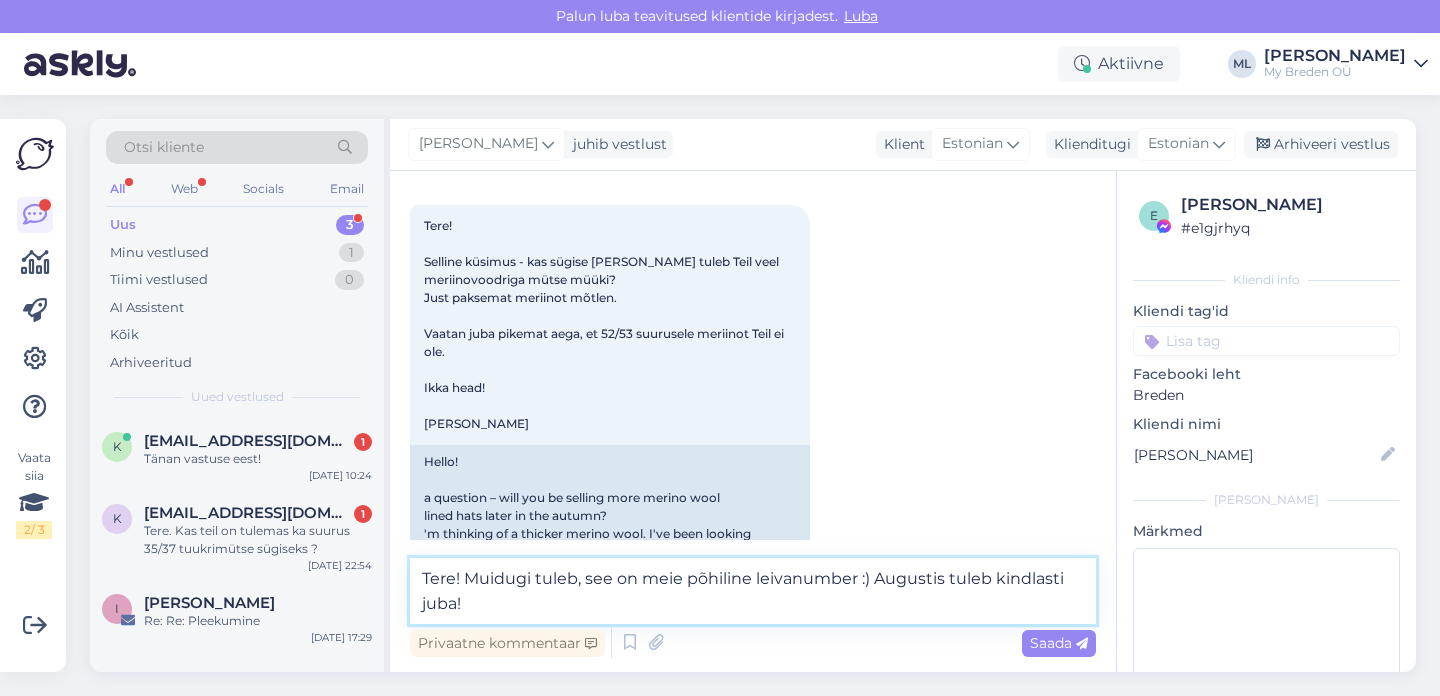click on "Tere! Muidugi tuleb, see on meie põhiline leivanumber :) Augustis tuleb kindlasti juba!" at bounding box center (753, 591) 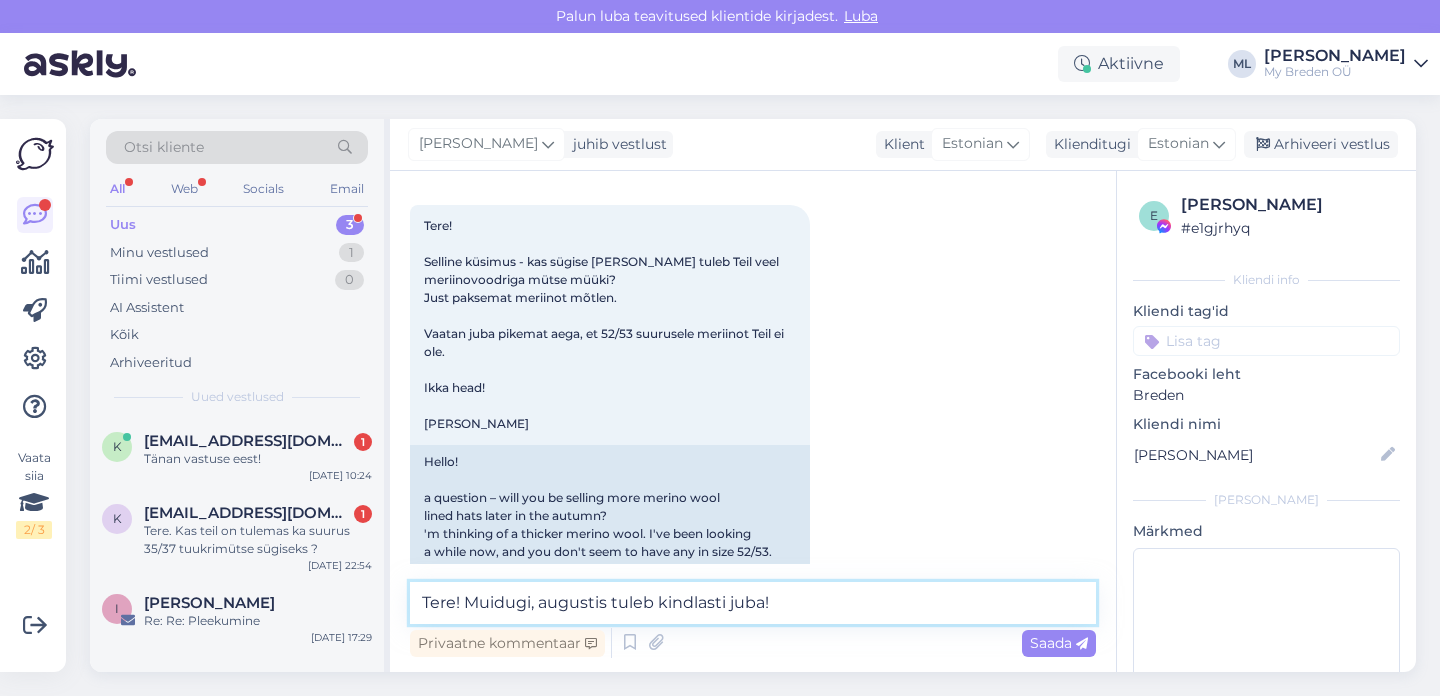 click on "Tere! Muidugi, augustis tuleb kindlasti juba!" at bounding box center [753, 603] 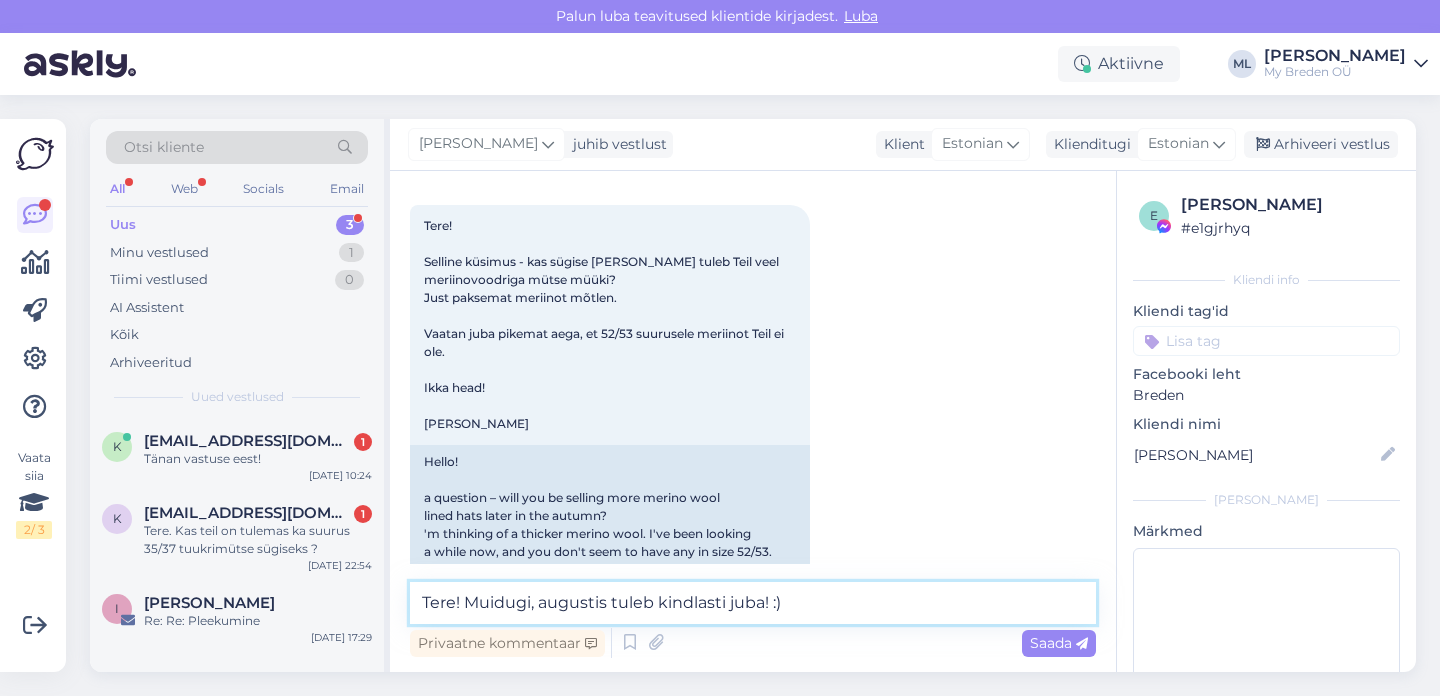 click on "Tere! Muidugi, augustis tuleb kindlasti juba! :)" at bounding box center (753, 603) 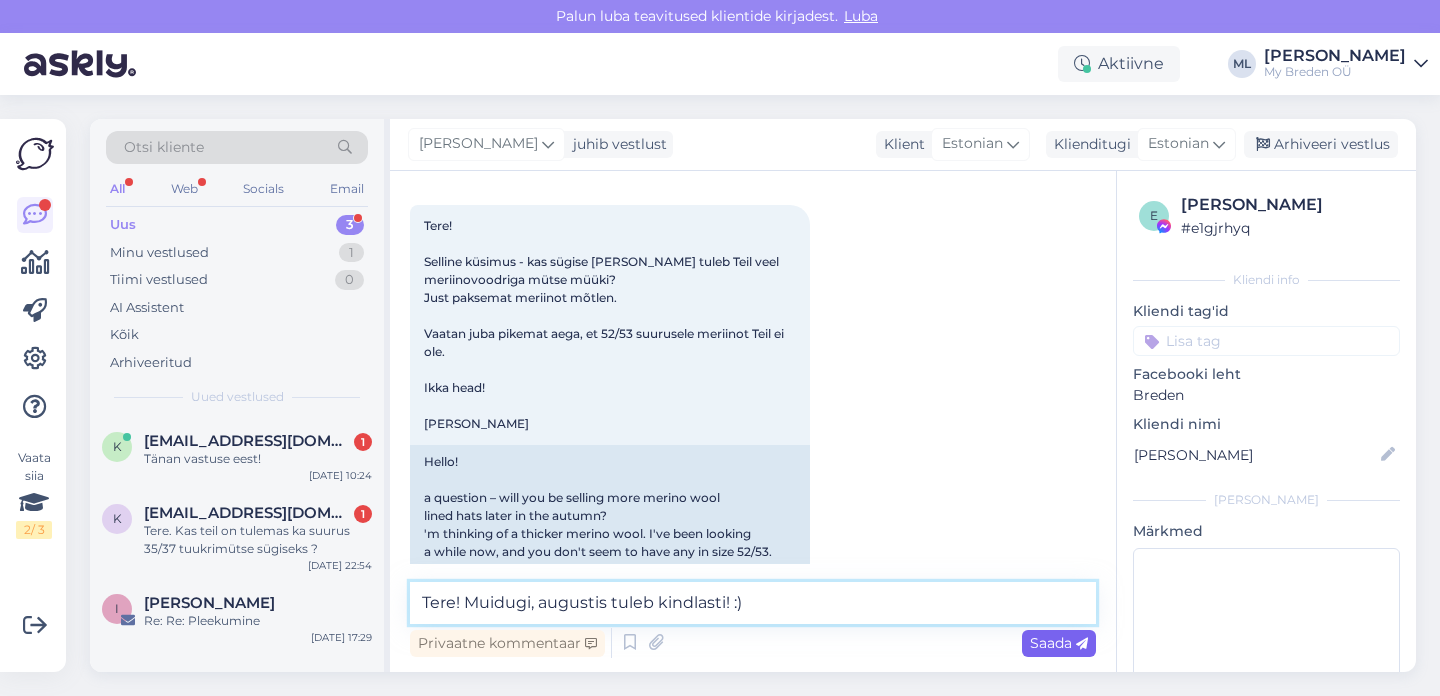 type on "Tere! Muidugi, augustis tuleb kindlasti! :)" 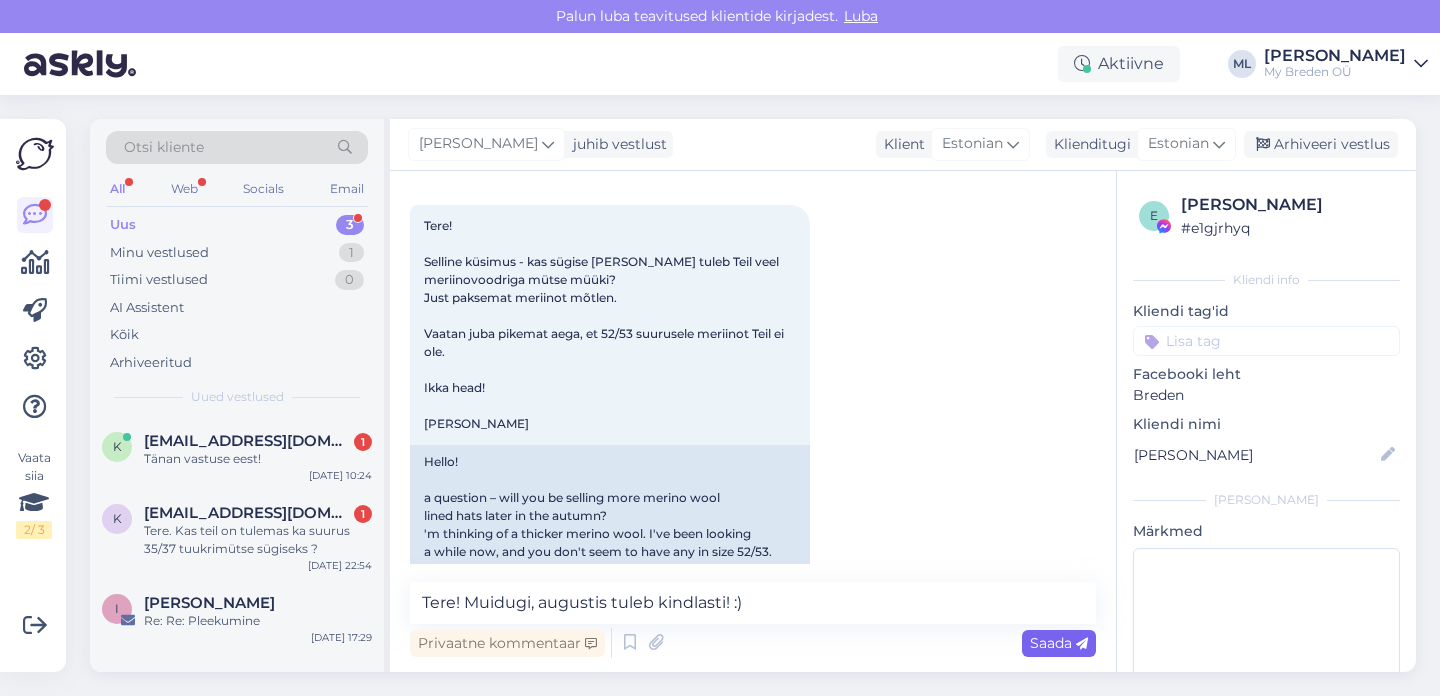 click on "Saada" at bounding box center [1059, 643] 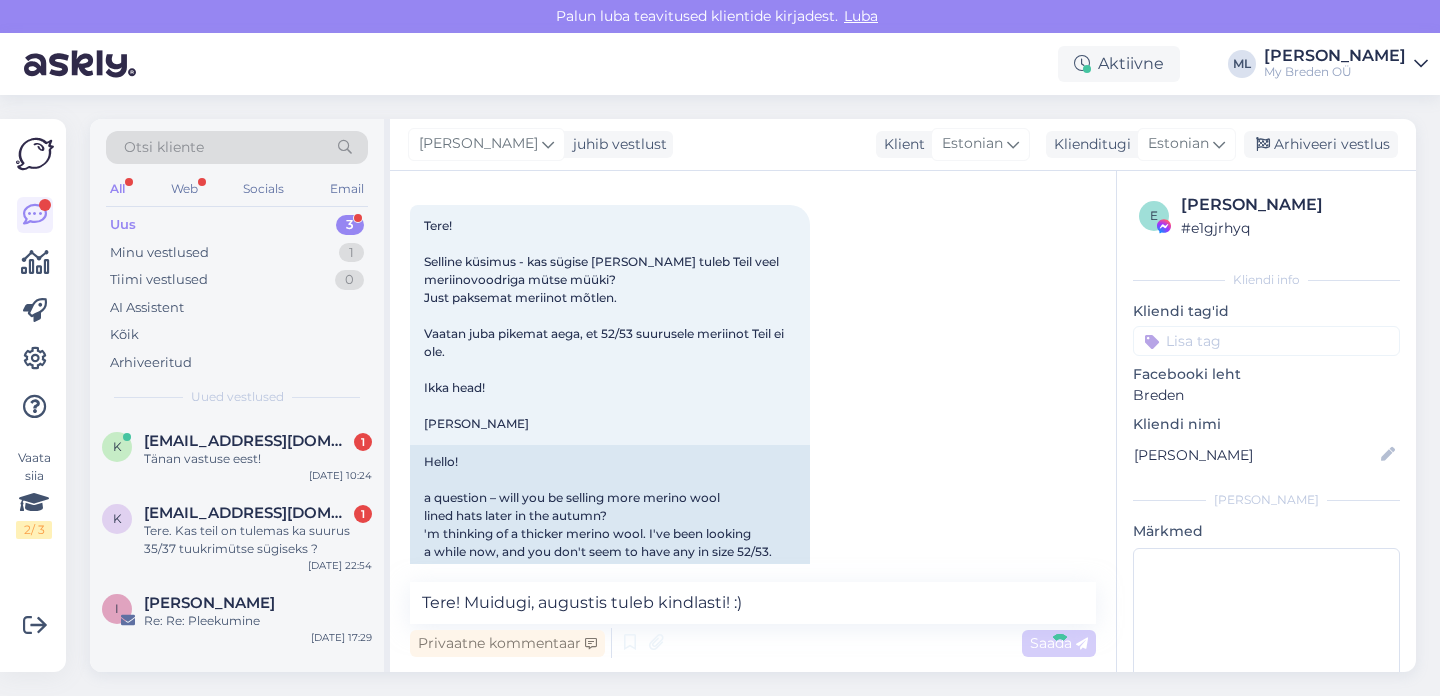type 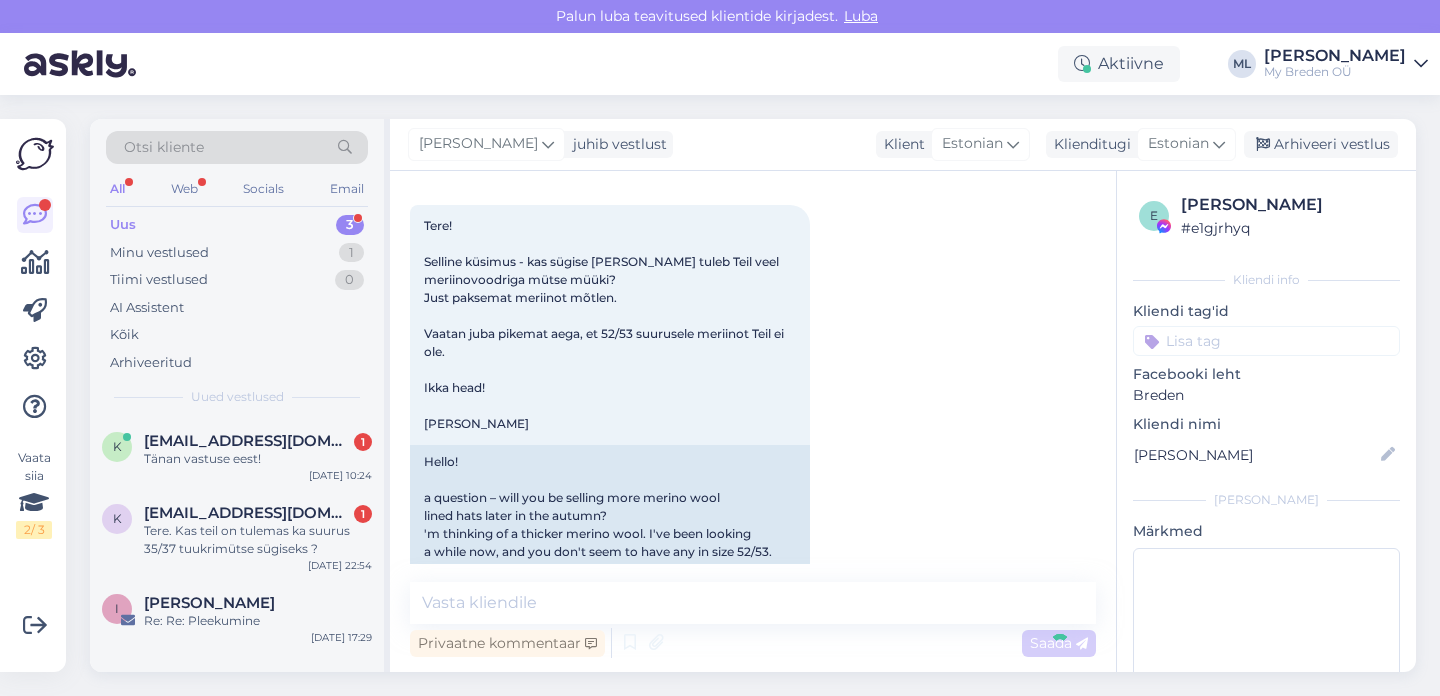 scroll, scrollTop: 301, scrollLeft: 0, axis: vertical 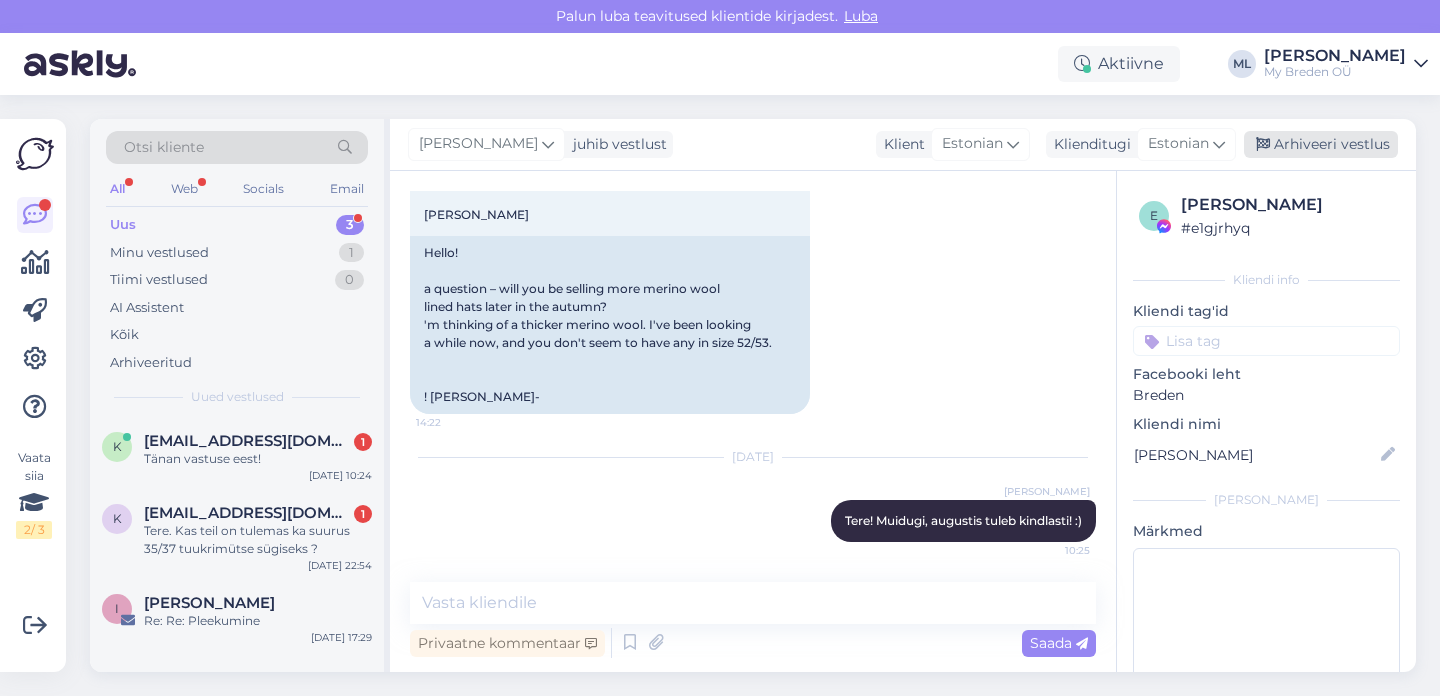click on "Arhiveeri vestlus" at bounding box center [1321, 144] 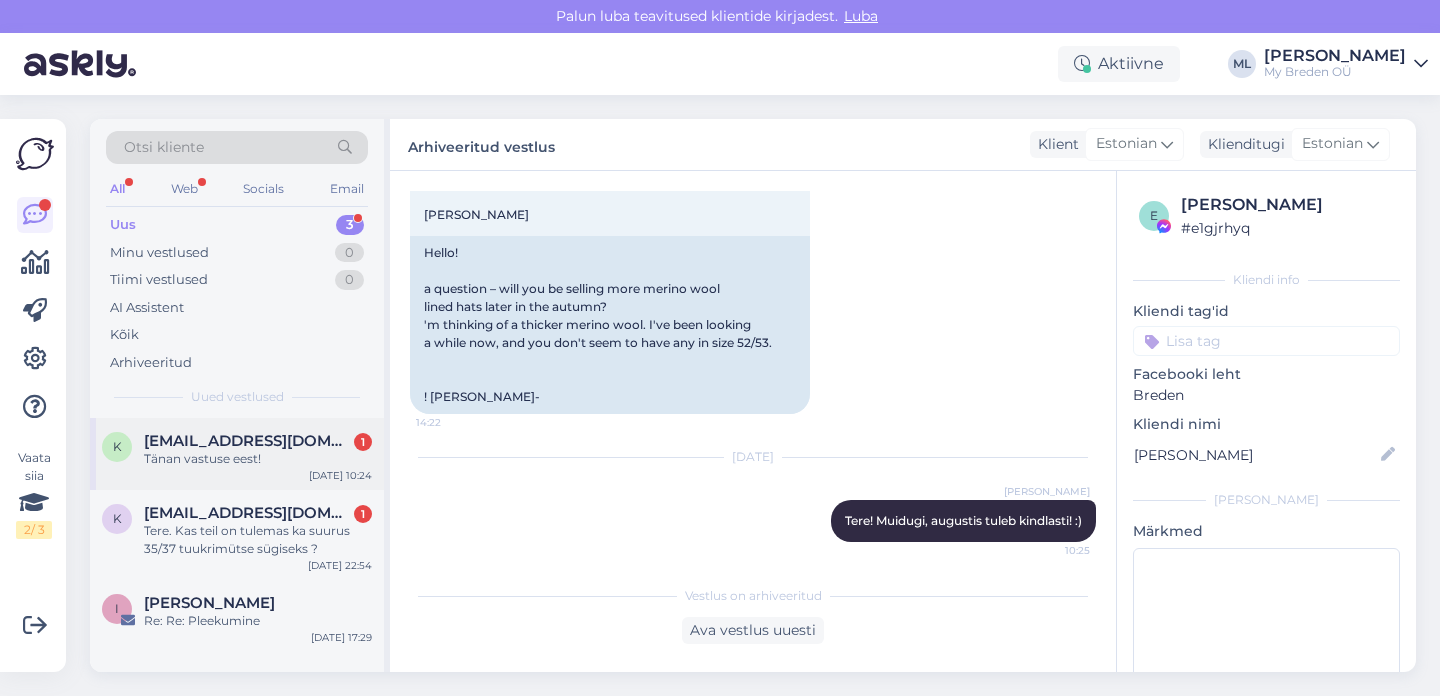 click on "Tänan vastuse eest!" at bounding box center (258, 459) 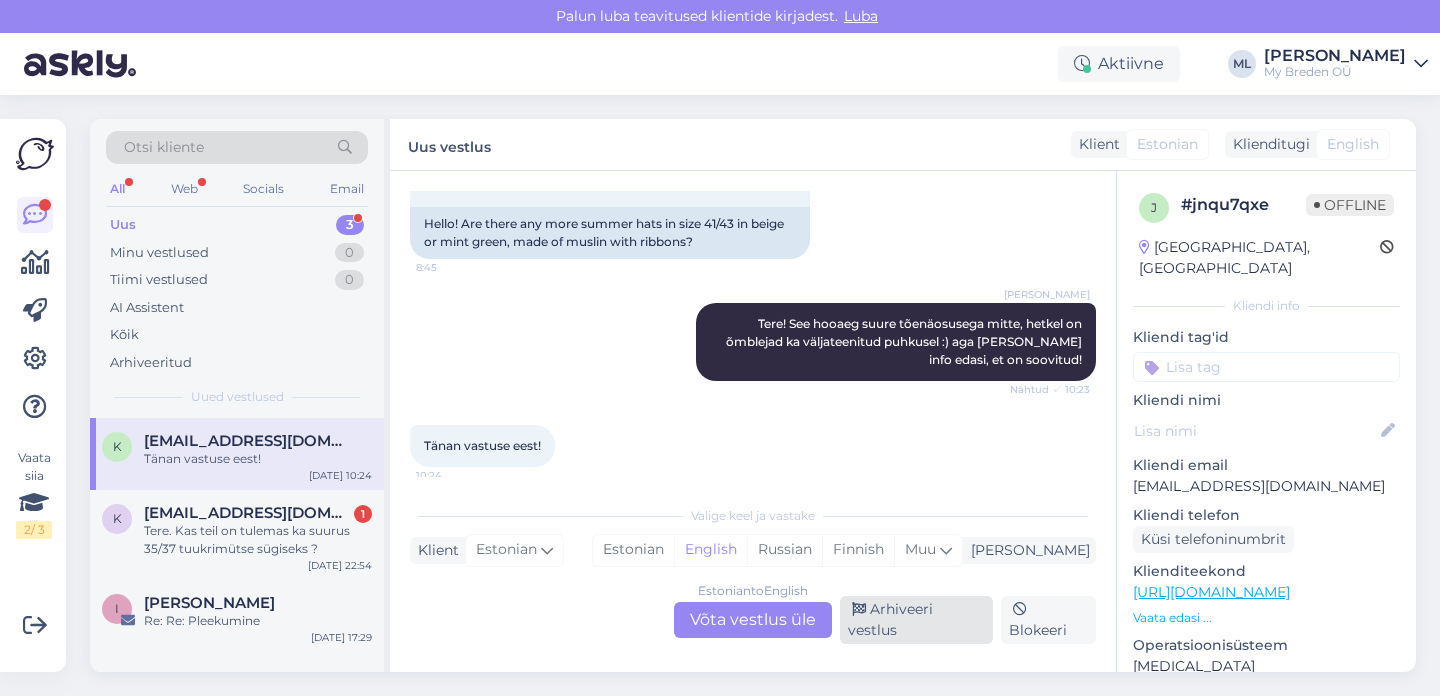 click on "Arhiveeri vestlus" at bounding box center (916, 620) 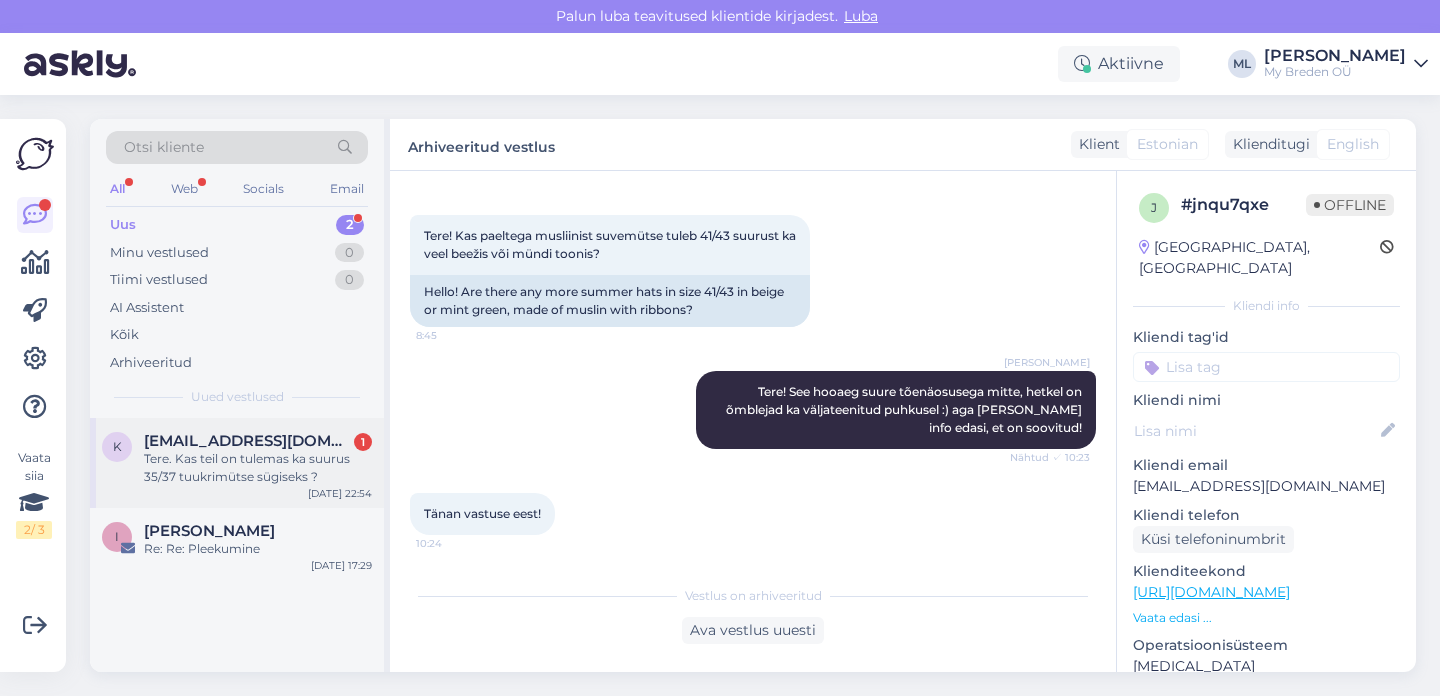 click on "Tere. Kas teil on tulemas ka suurus 35/37 tuukrimütse sügiseks ?" at bounding box center (258, 468) 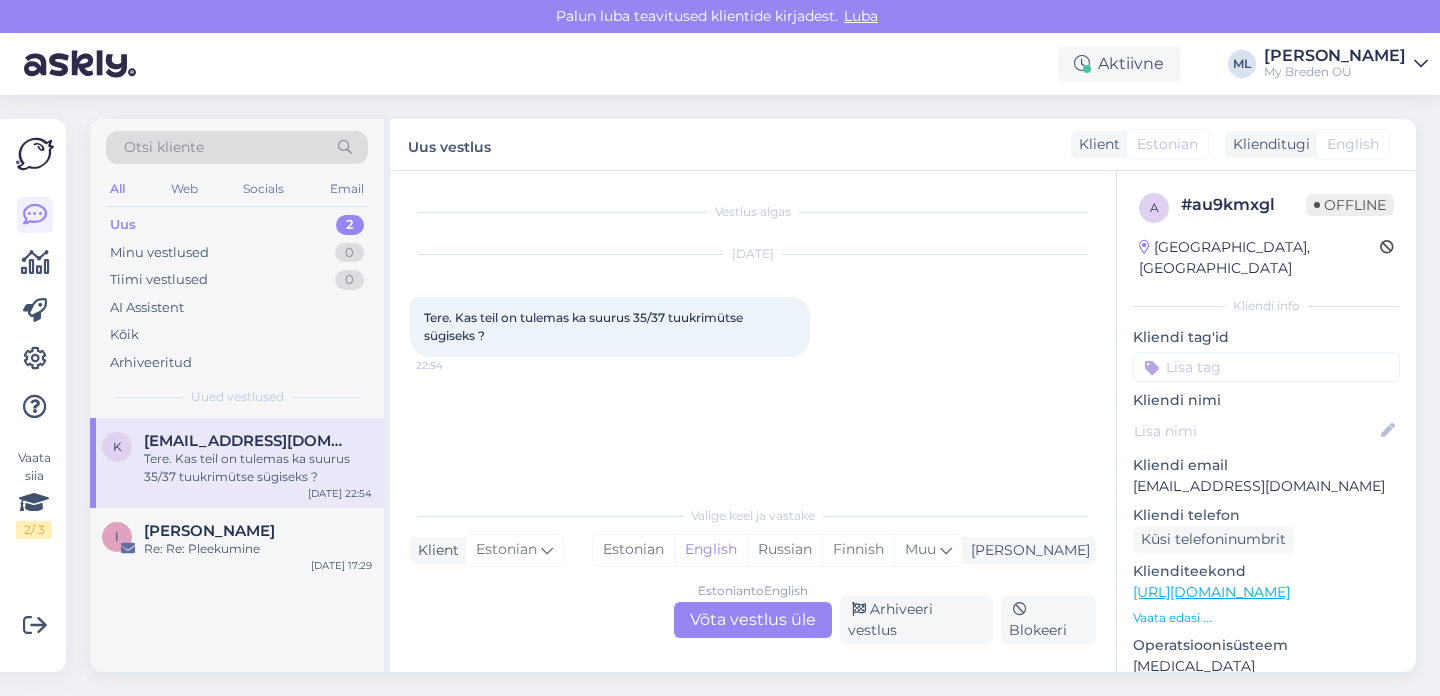 scroll, scrollTop: 0, scrollLeft: 0, axis: both 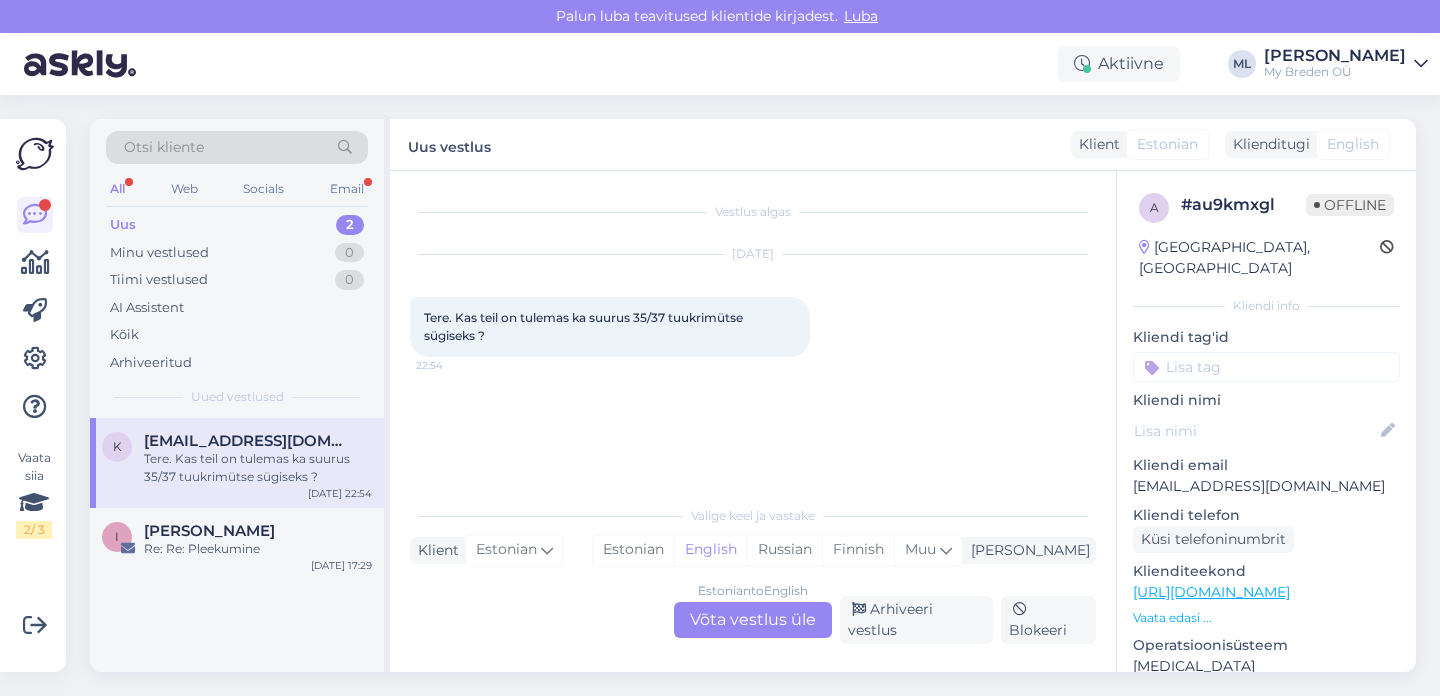 click on "Estonian  to  English Võta vestlus üle" at bounding box center [753, 620] 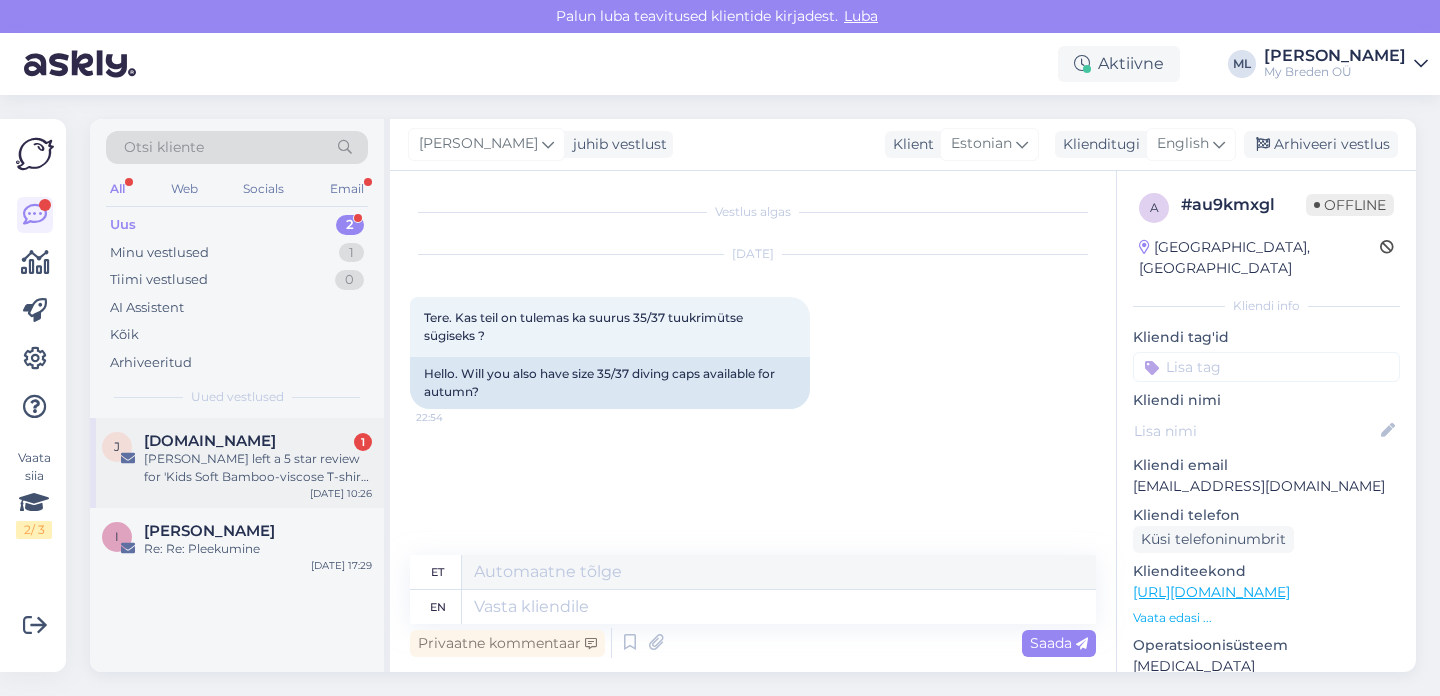 click on "[PERSON_NAME] left a 5 star review for 'Kids Soft Bamboo-viscose T-shirt PHOENIX'" at bounding box center [258, 468] 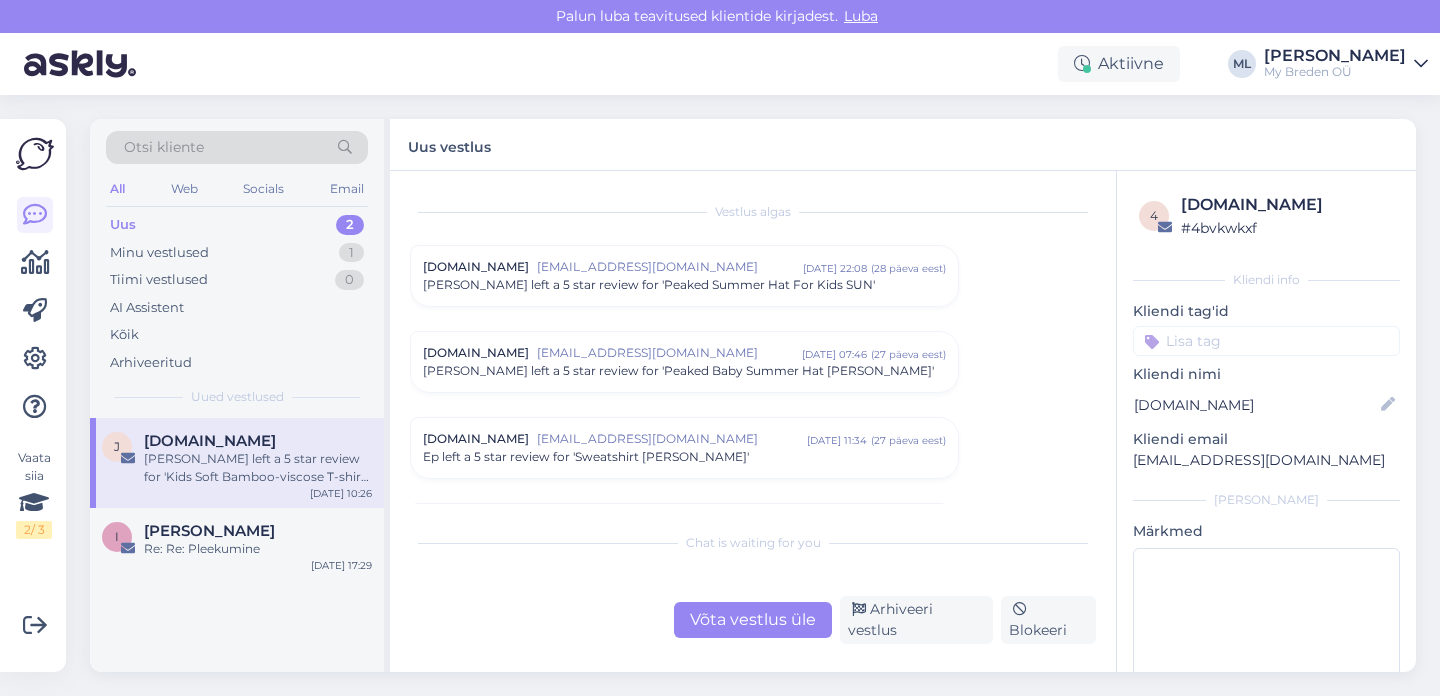 scroll, scrollTop: 8387, scrollLeft: 0, axis: vertical 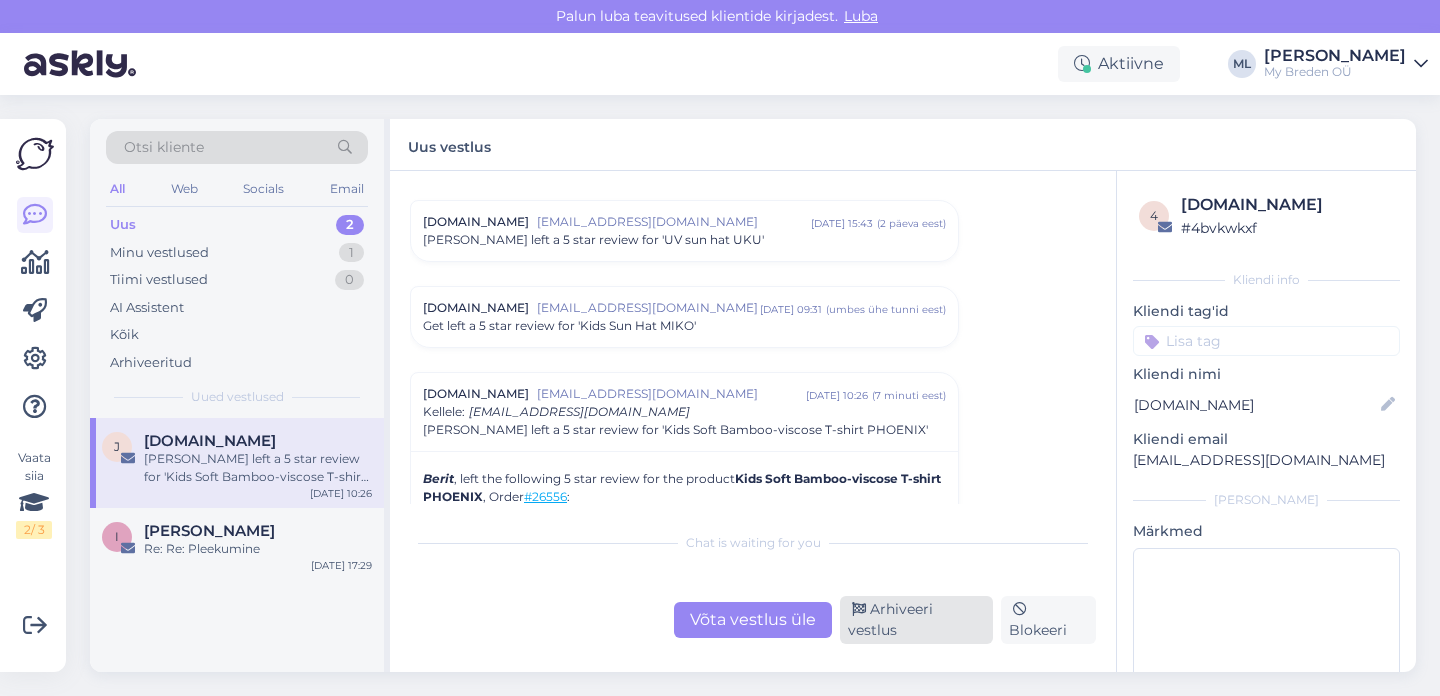 click on "Arhiveeri vestlus" at bounding box center (916, 620) 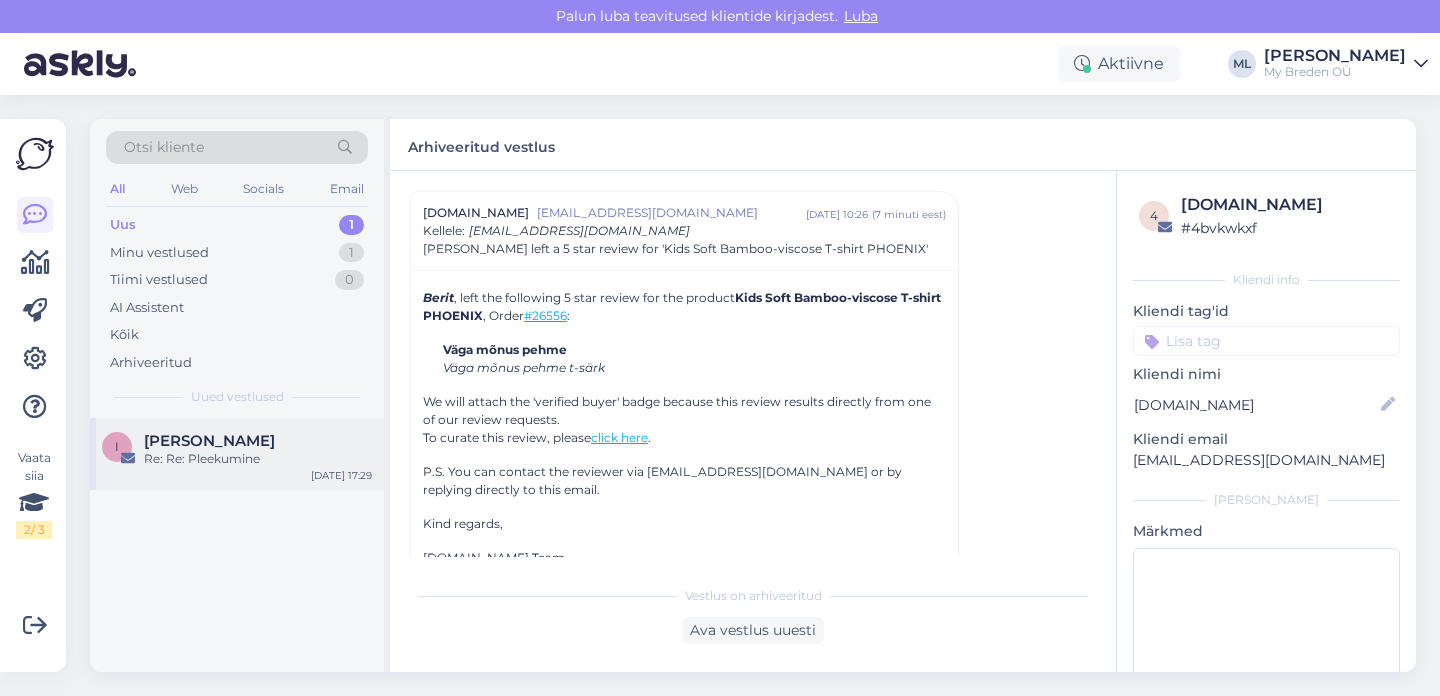 click on "Re: Re: Pleekumine" at bounding box center [258, 459] 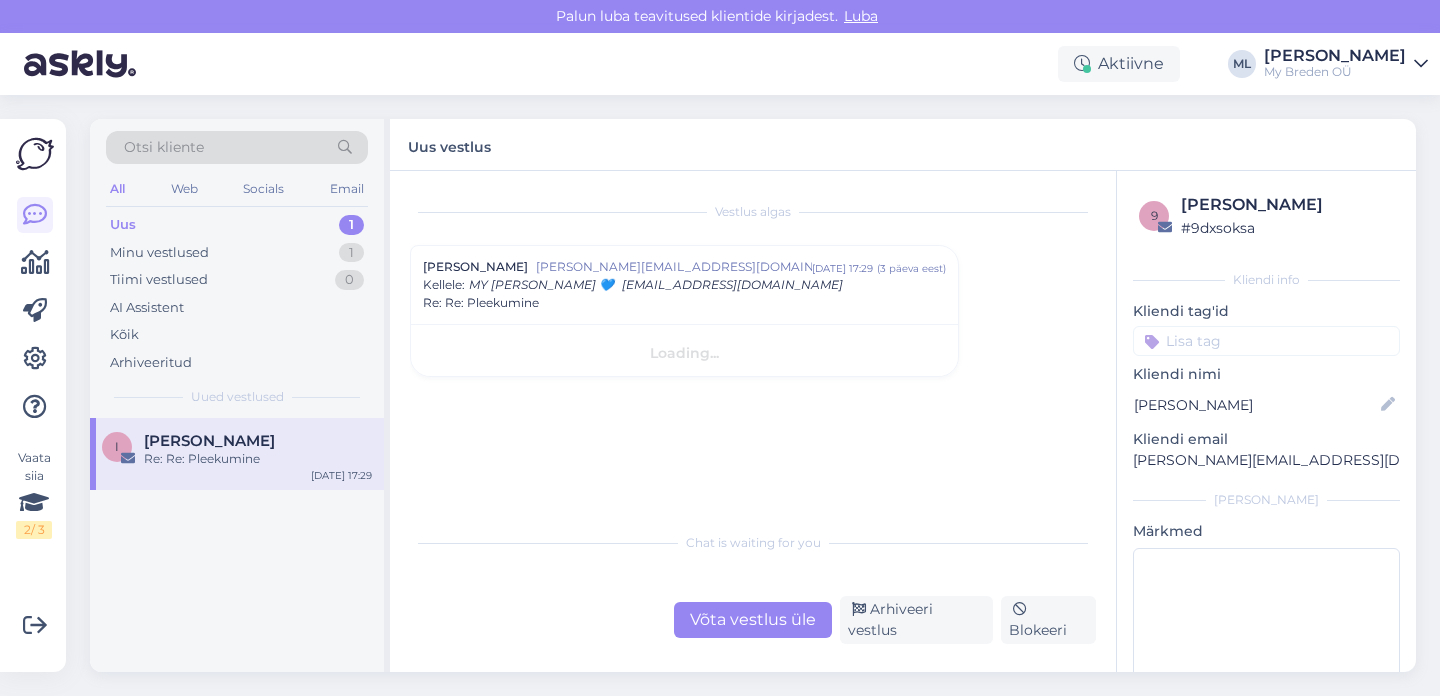 scroll, scrollTop: 0, scrollLeft: 0, axis: both 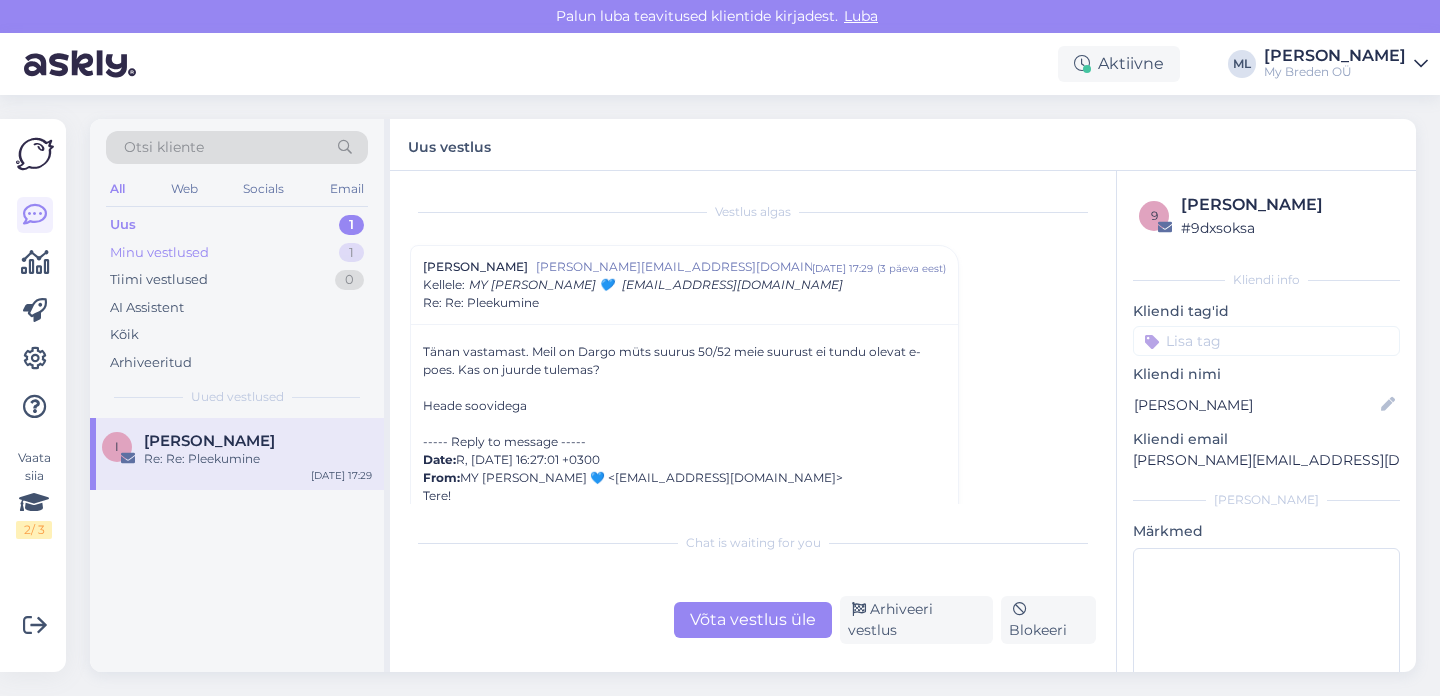 click on "Minu vestlused" at bounding box center [159, 253] 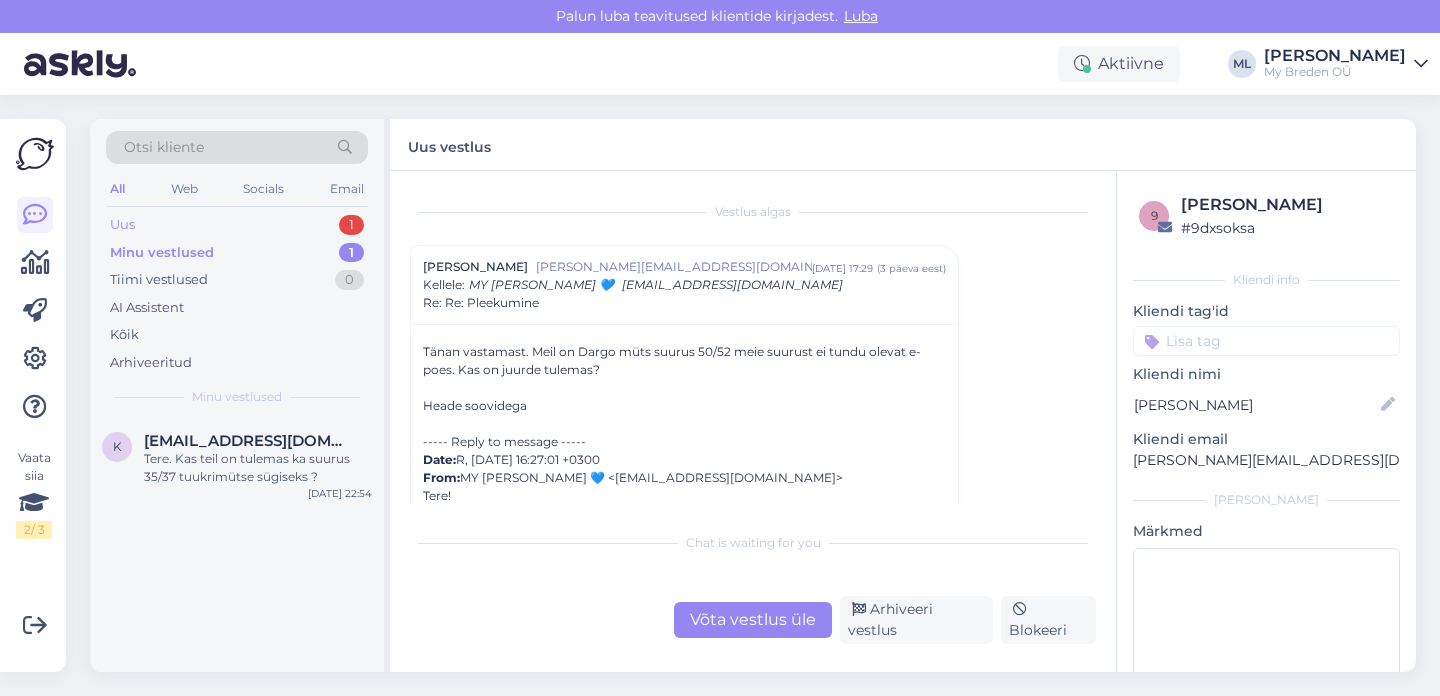 click on "Uus" at bounding box center [122, 225] 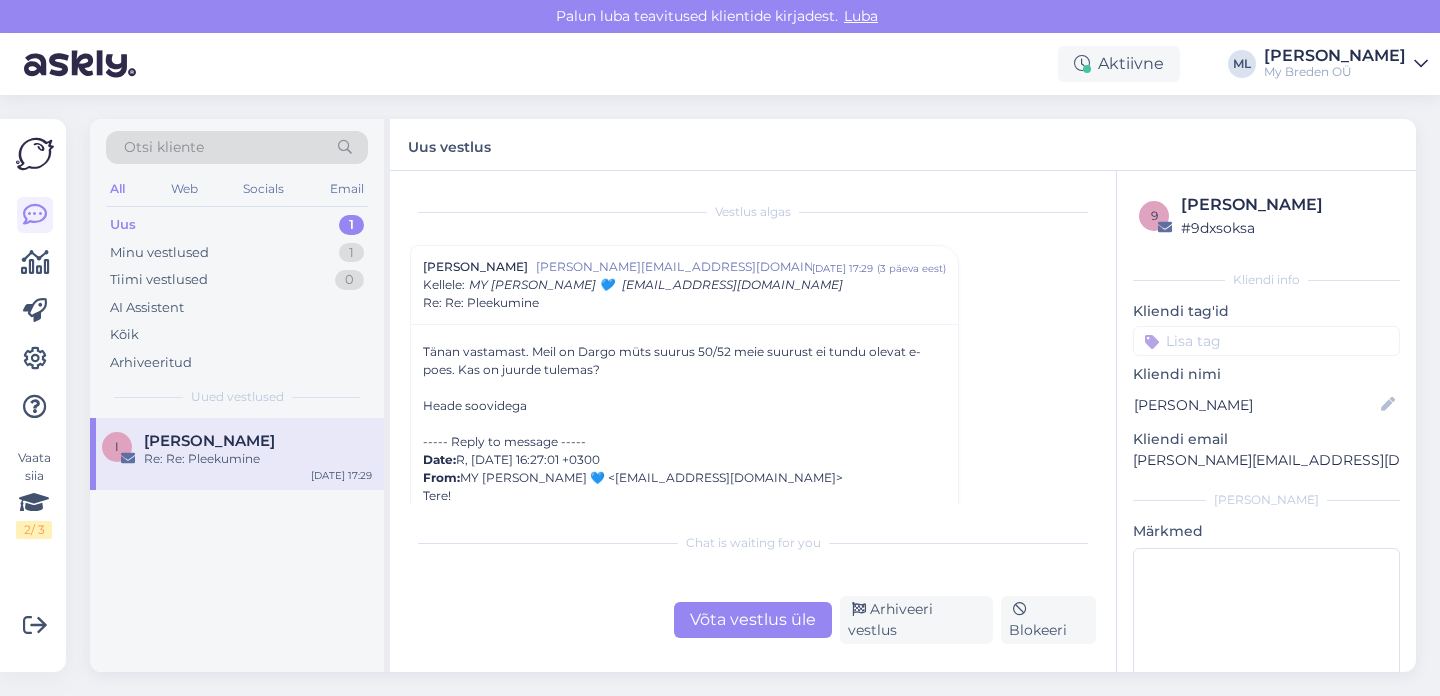 click on "Re: Re: Pleekumine" at bounding box center [258, 459] 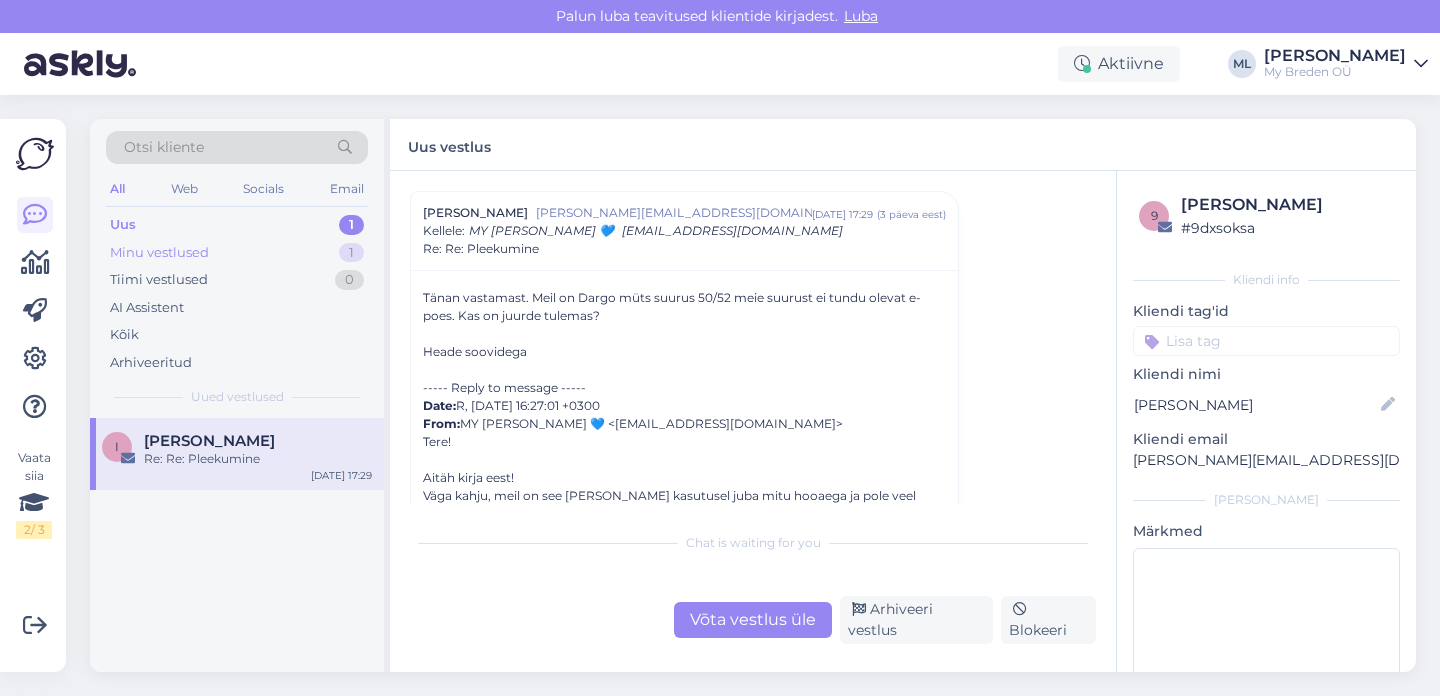 click on "Minu vestlused" at bounding box center [159, 253] 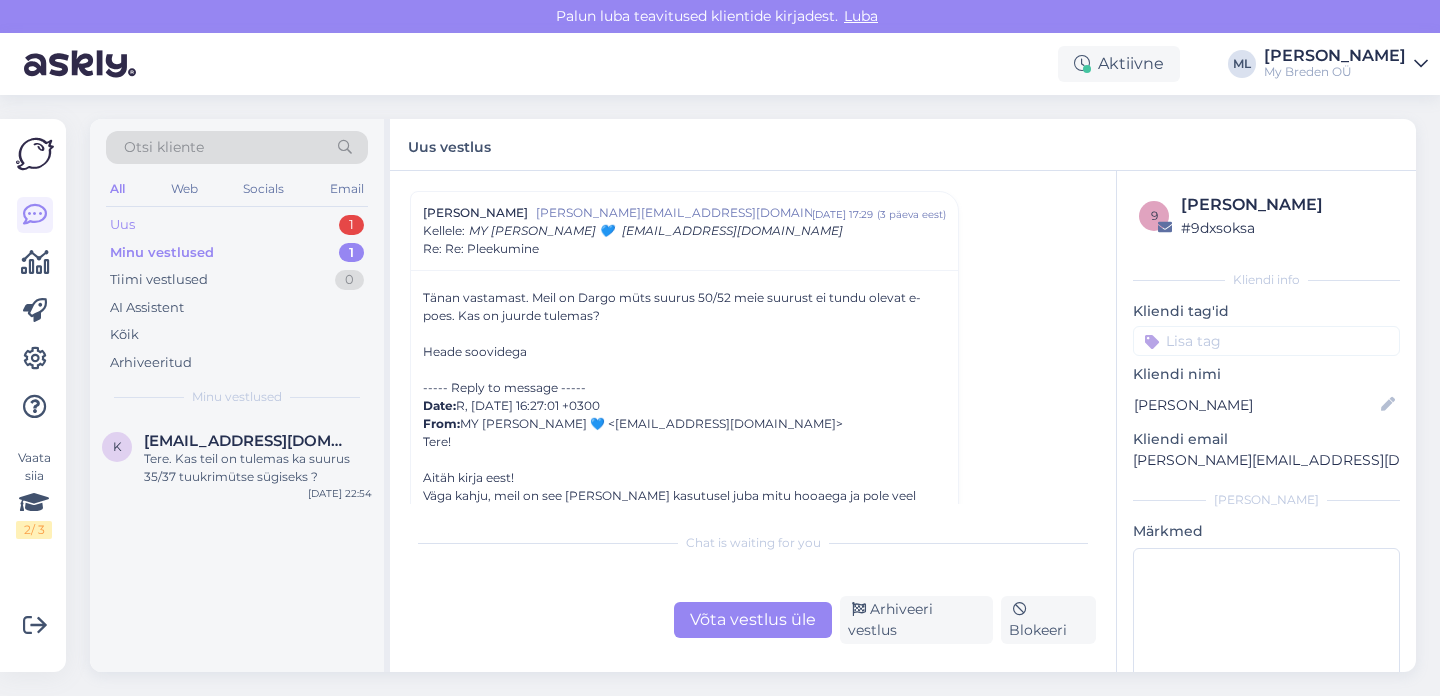 click on "Uus 1" at bounding box center [237, 225] 